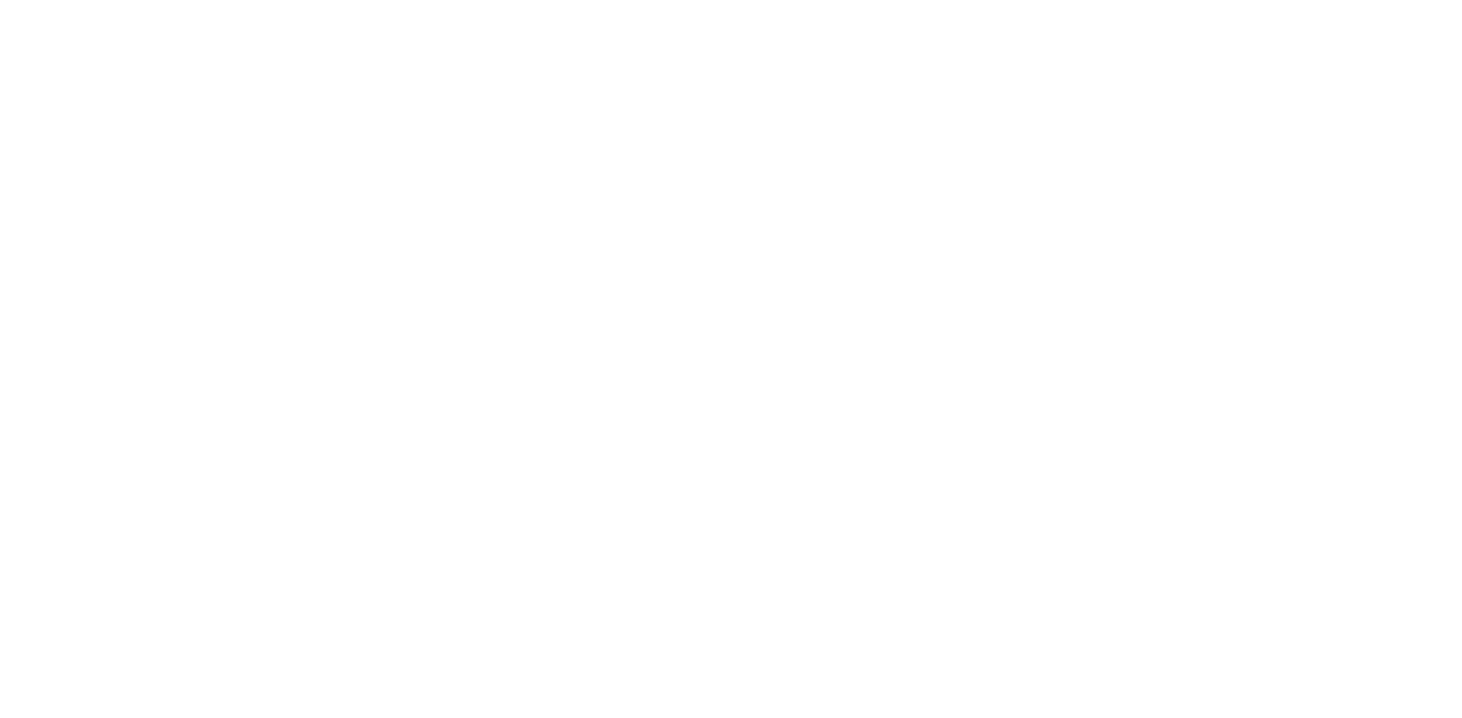 scroll, scrollTop: 0, scrollLeft: 0, axis: both 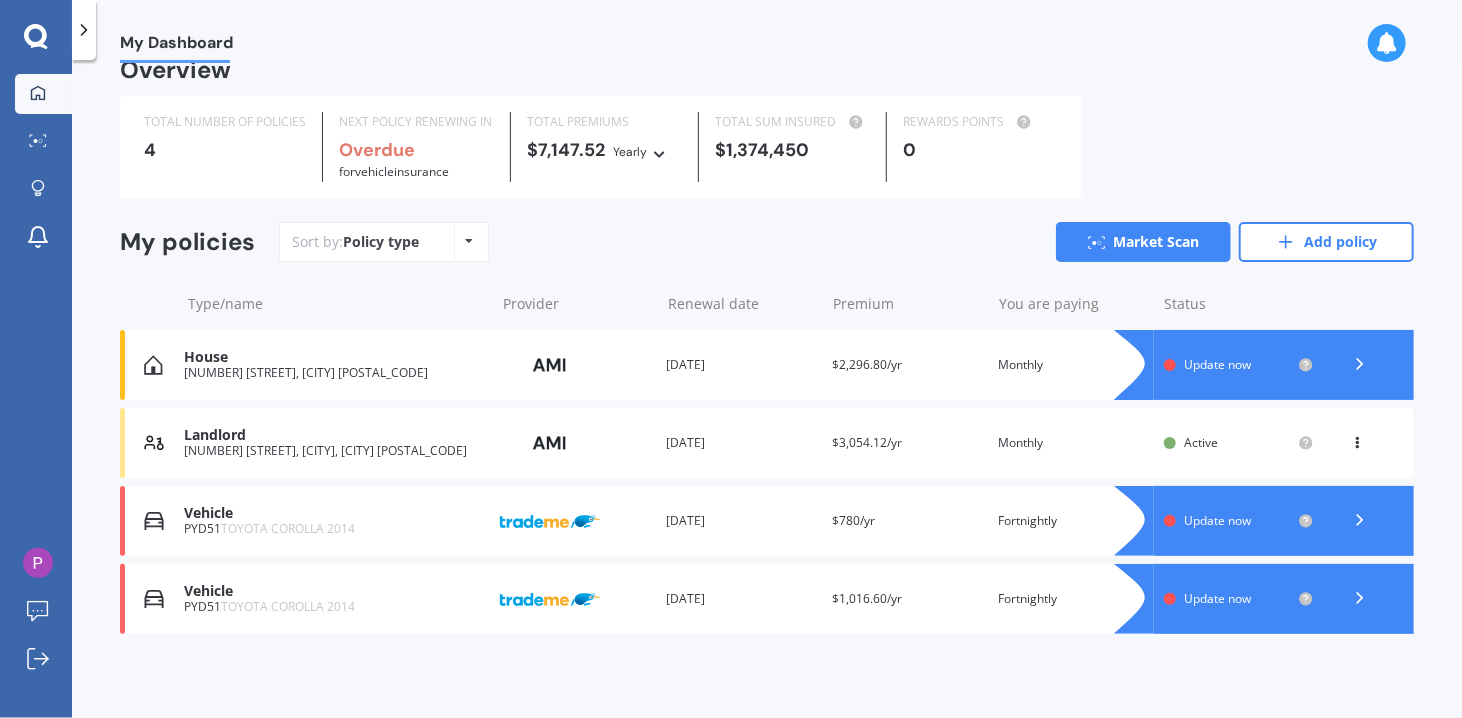 click at bounding box center [660, 151] 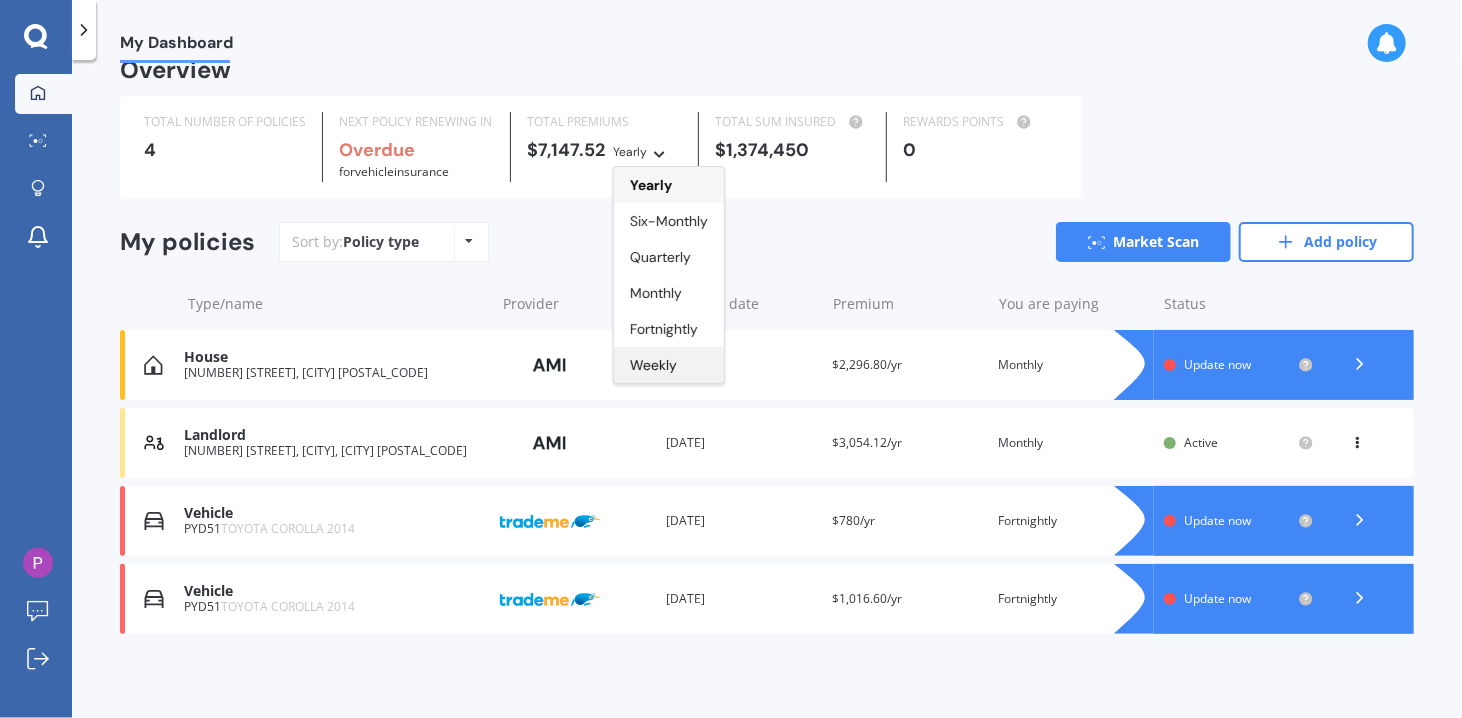 click on "Weekly" at bounding box center [653, 365] 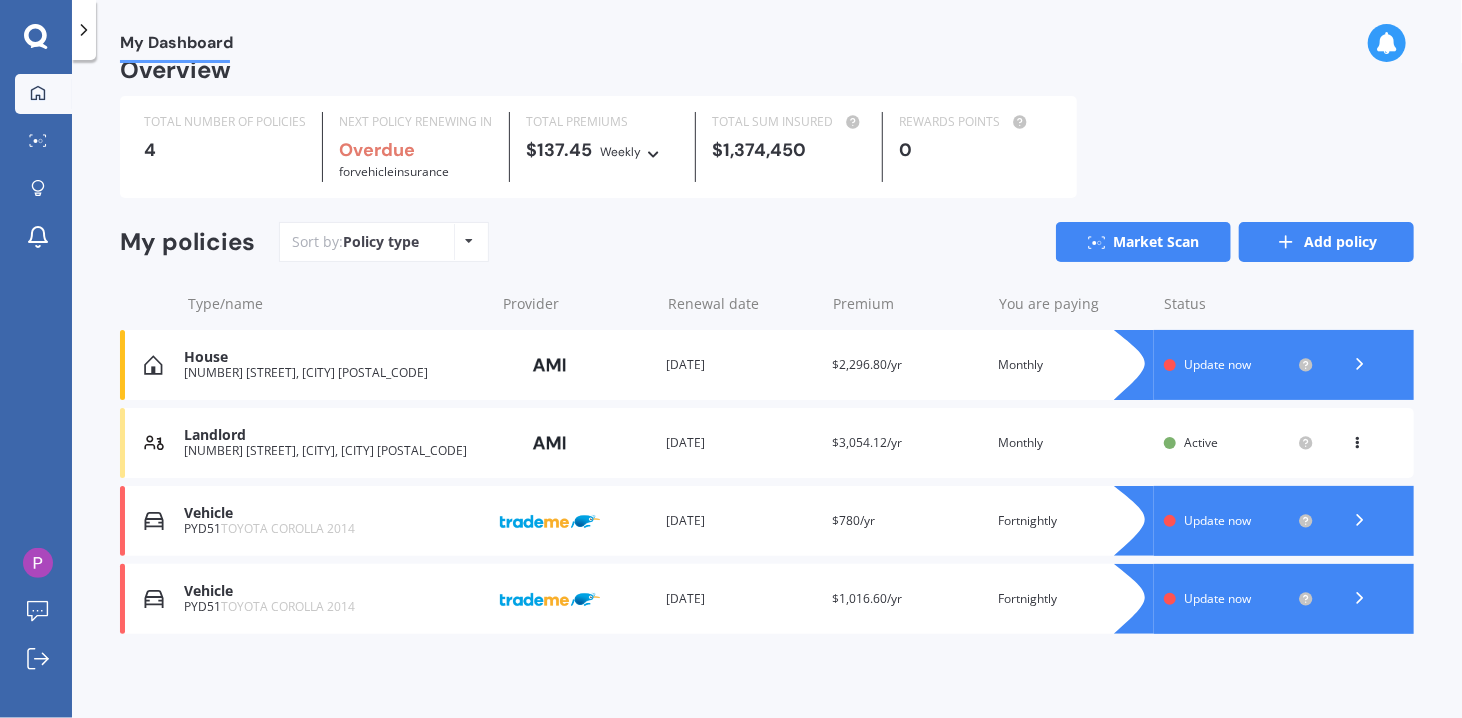 click on "Add policy" at bounding box center (1326, 242) 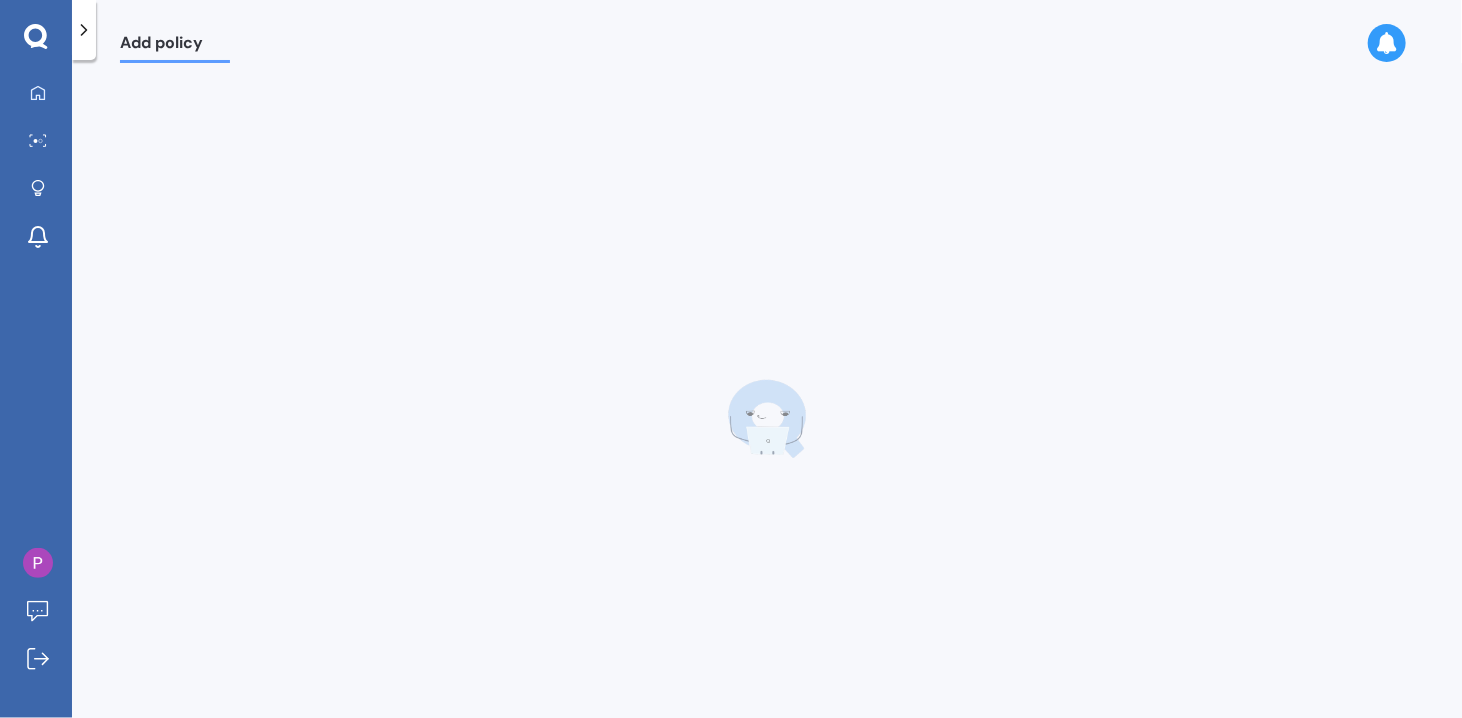 scroll, scrollTop: 0, scrollLeft: 0, axis: both 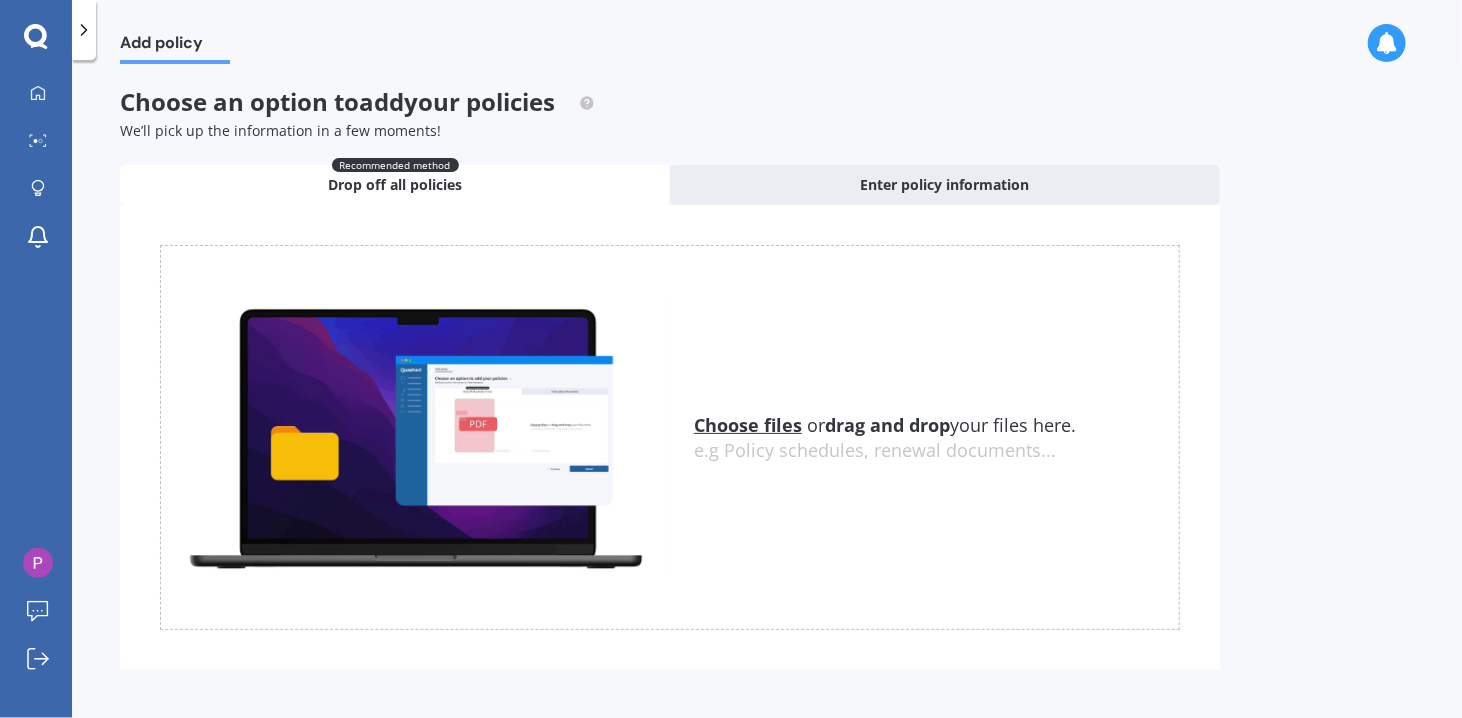 click on "Choose files" at bounding box center [748, 425] 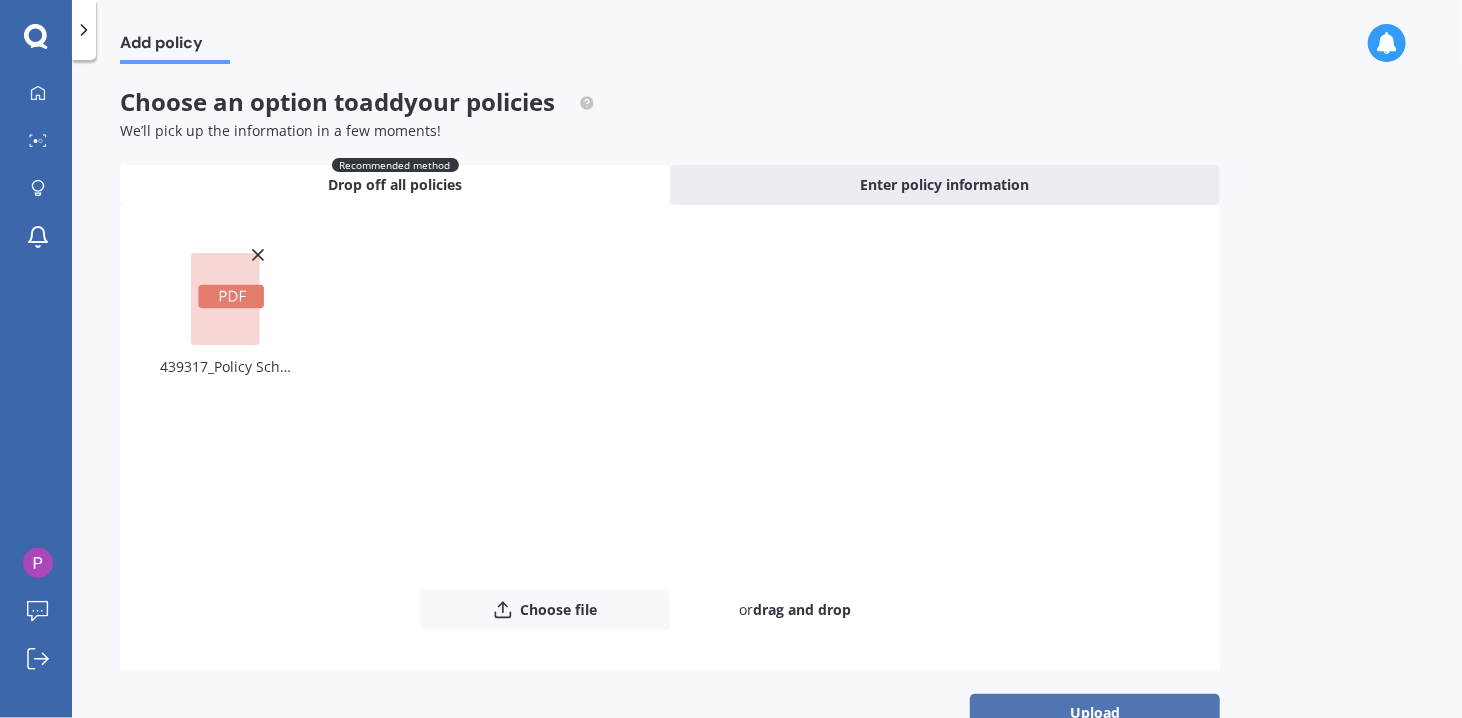 click on "Upload" at bounding box center (1095, 713) 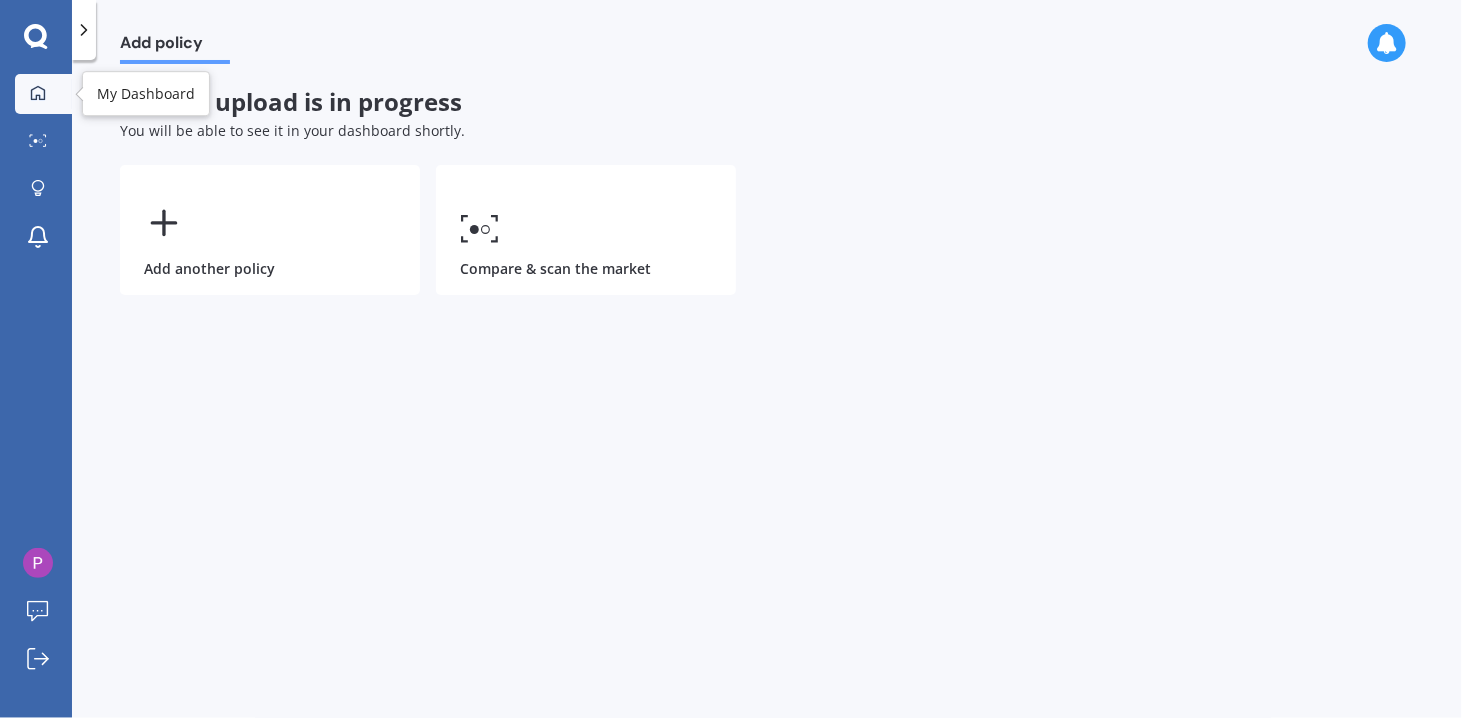 click on "My Dashboard" at bounding box center (43, 94) 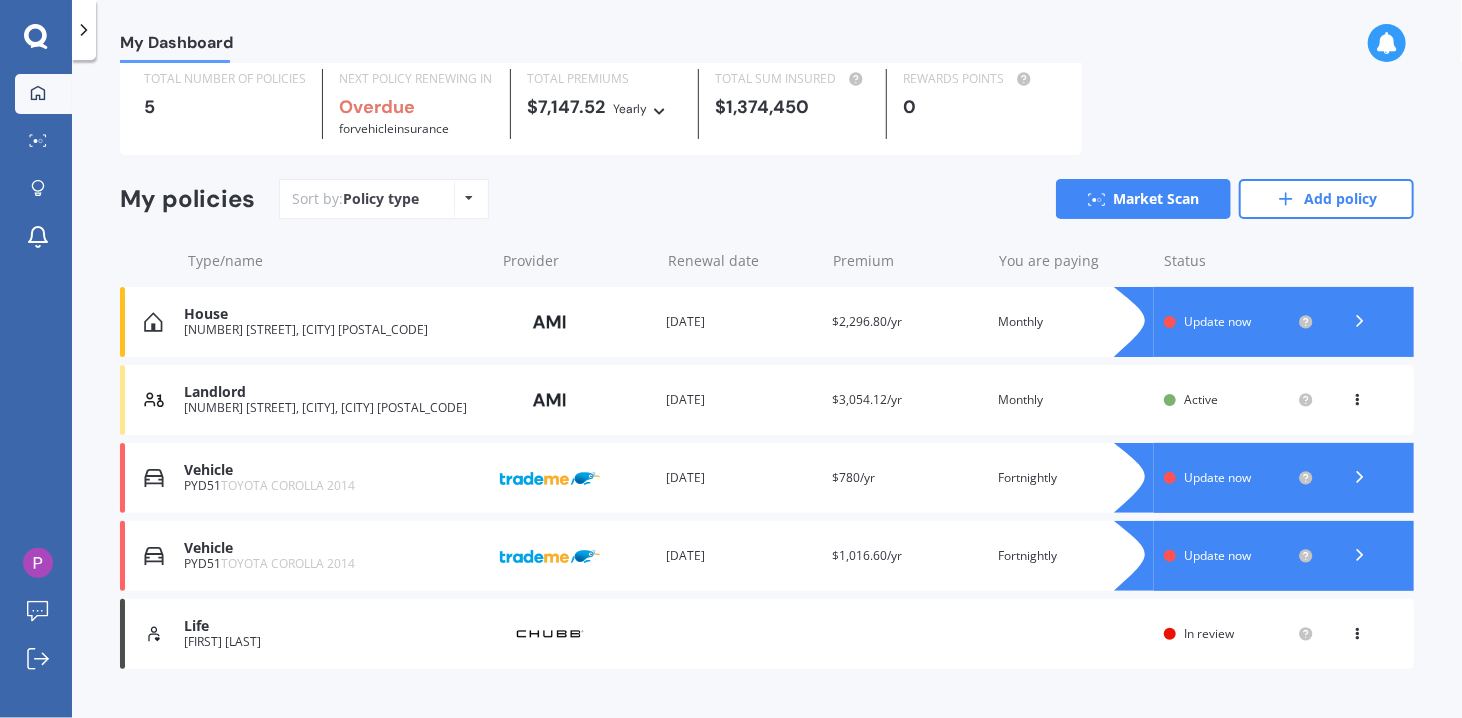 scroll, scrollTop: 70, scrollLeft: 0, axis: vertical 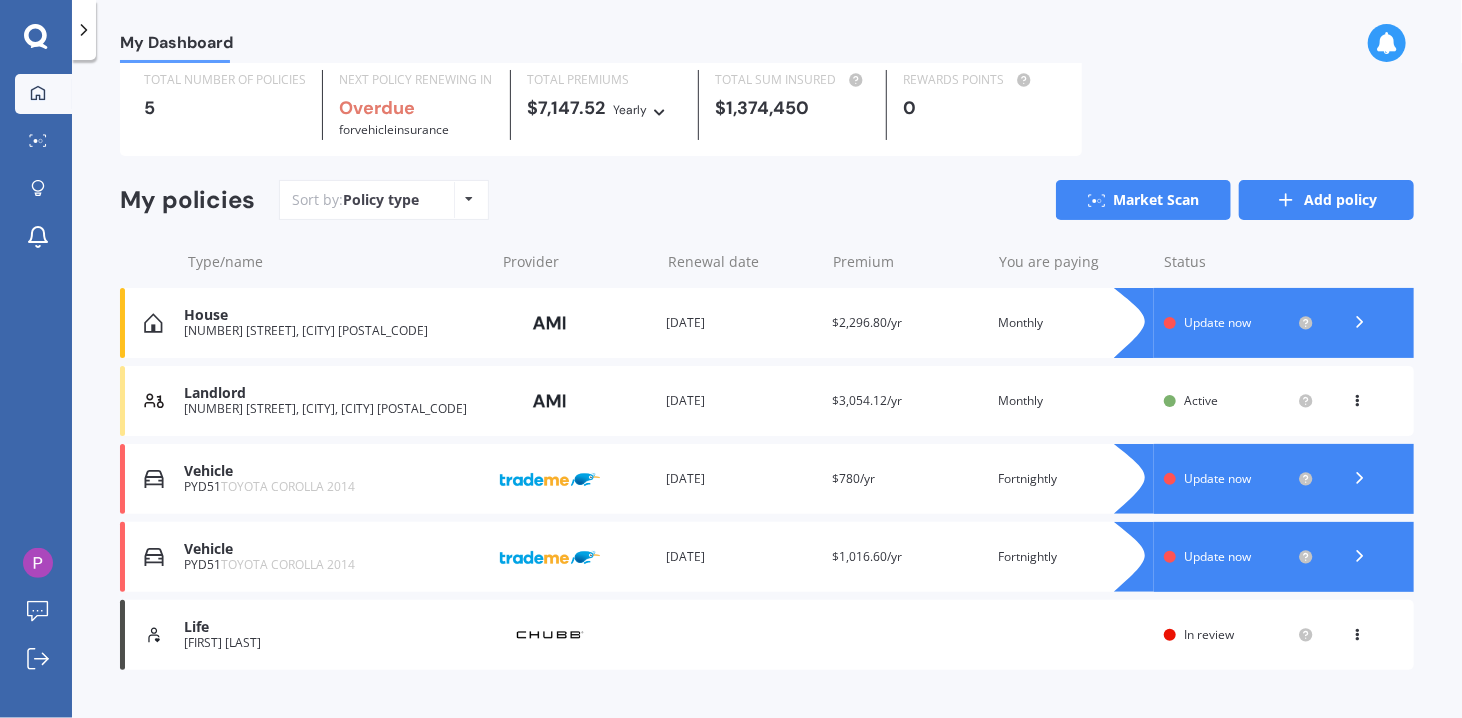 click 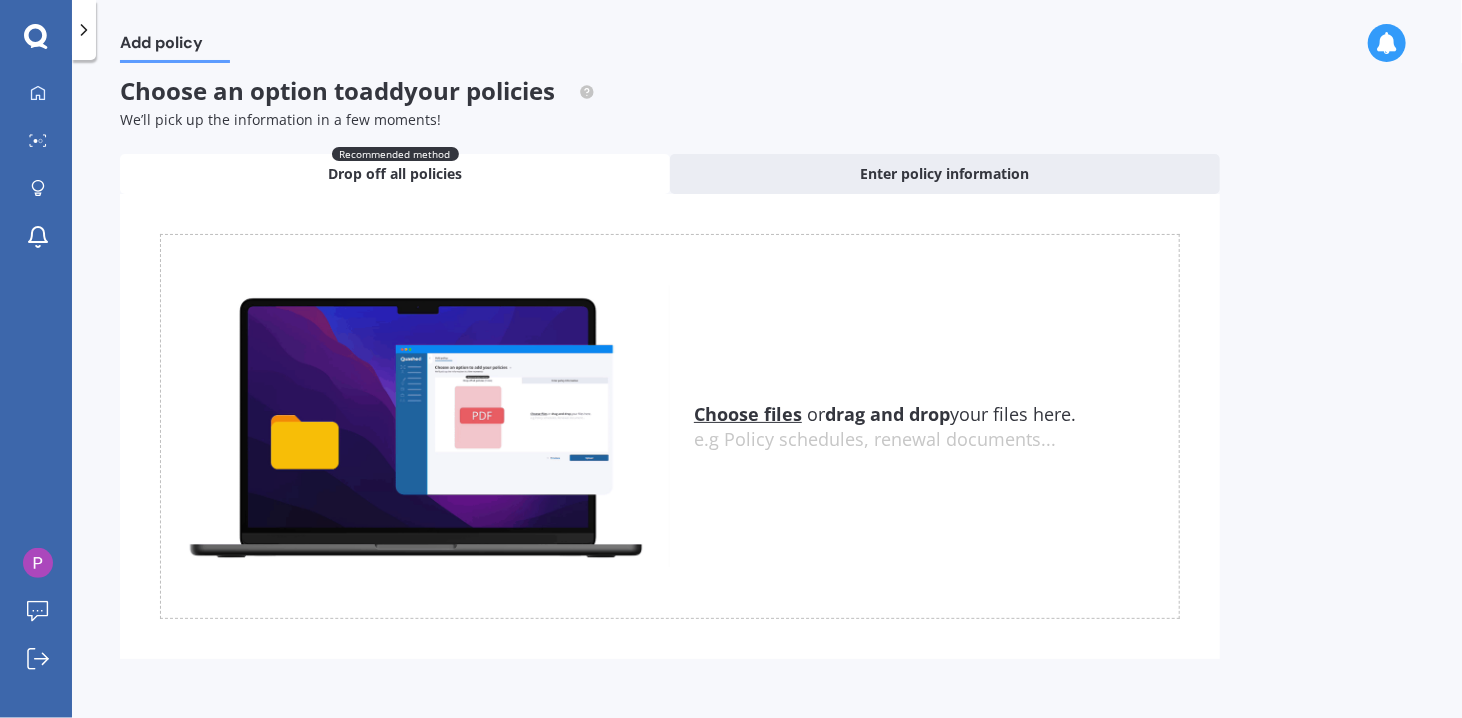 scroll, scrollTop: 0, scrollLeft: 0, axis: both 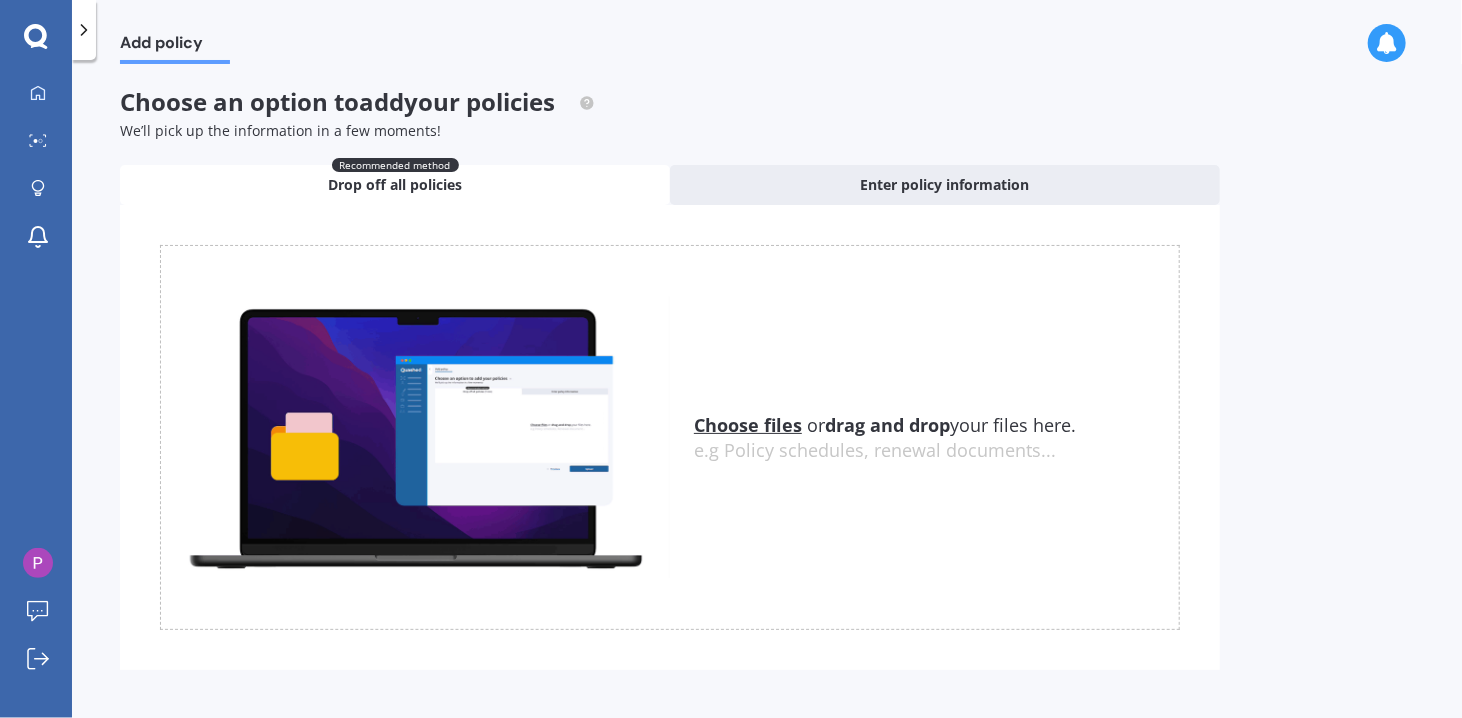 click on "Choose files" at bounding box center [748, 425] 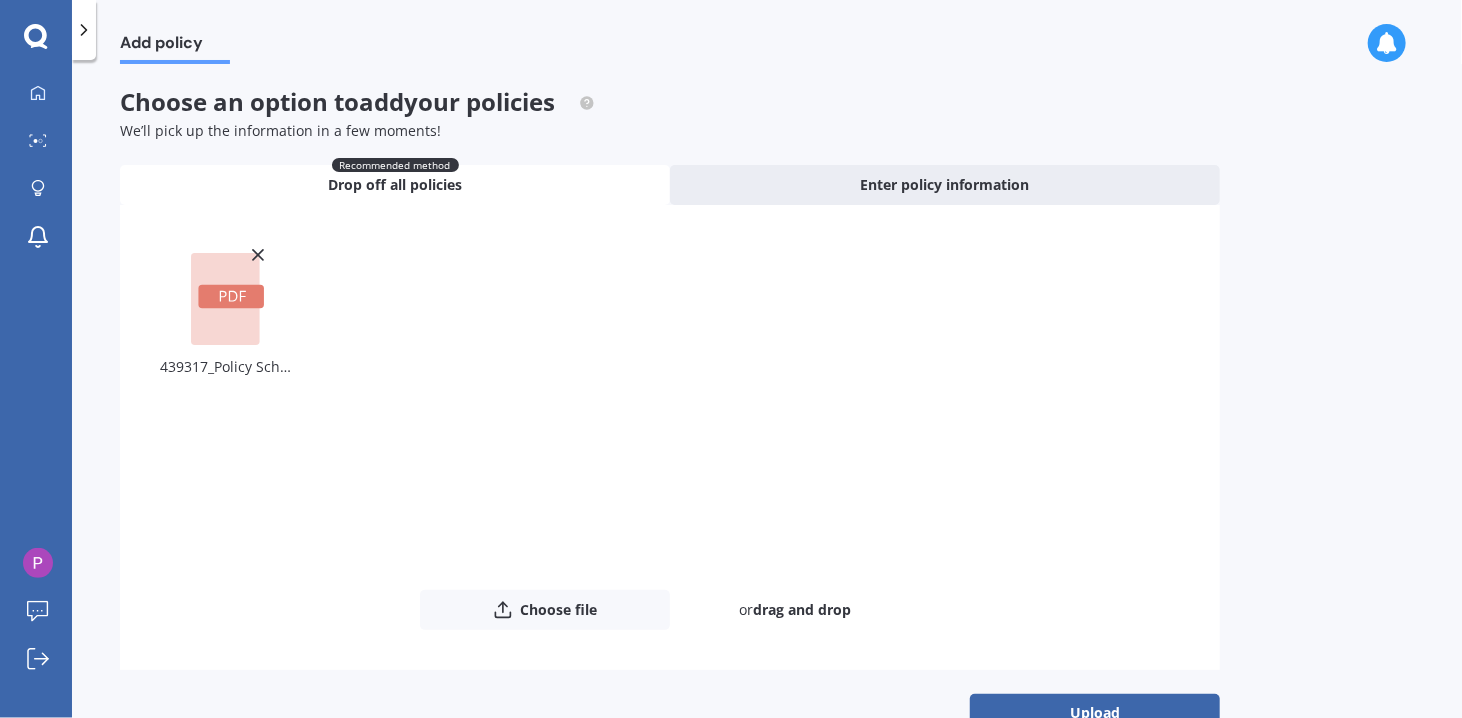 scroll, scrollTop: 0, scrollLeft: 0, axis: both 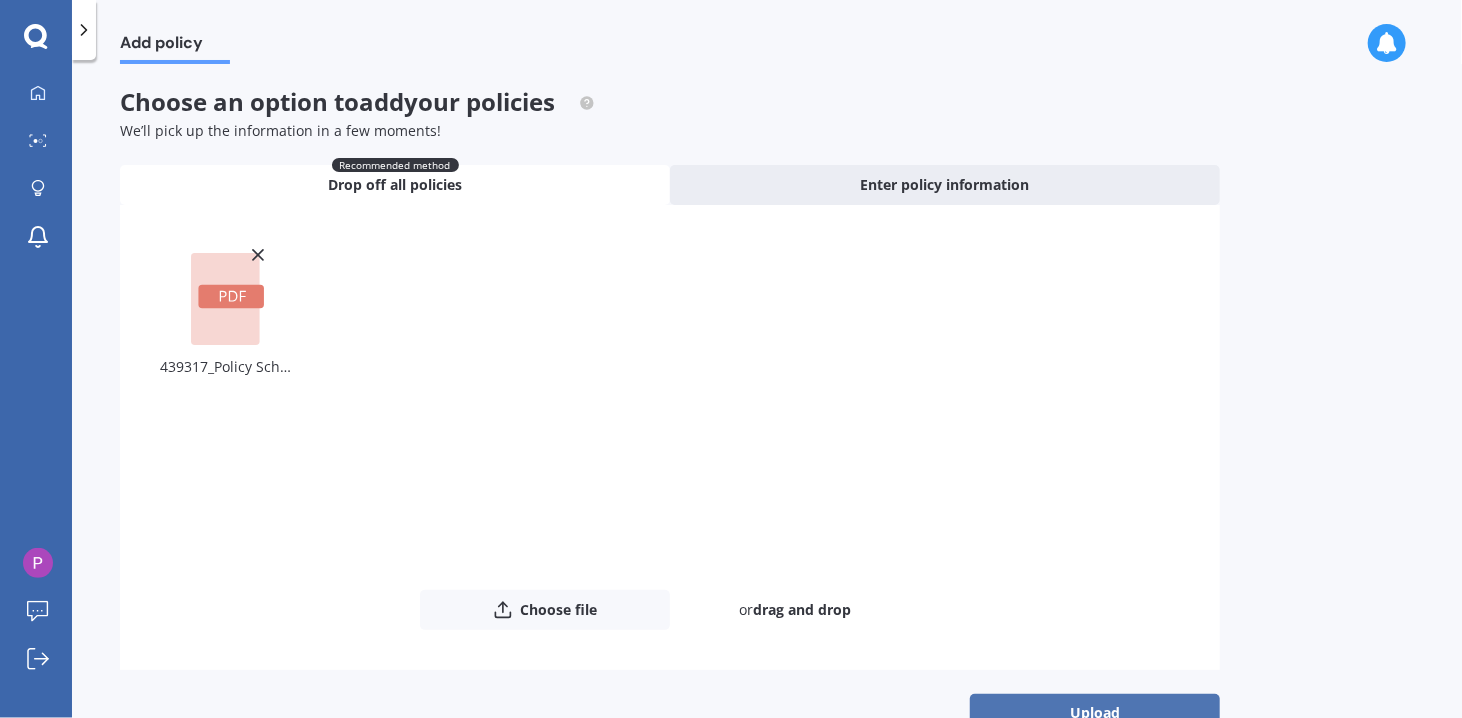 click on "Upload" at bounding box center [1095, 713] 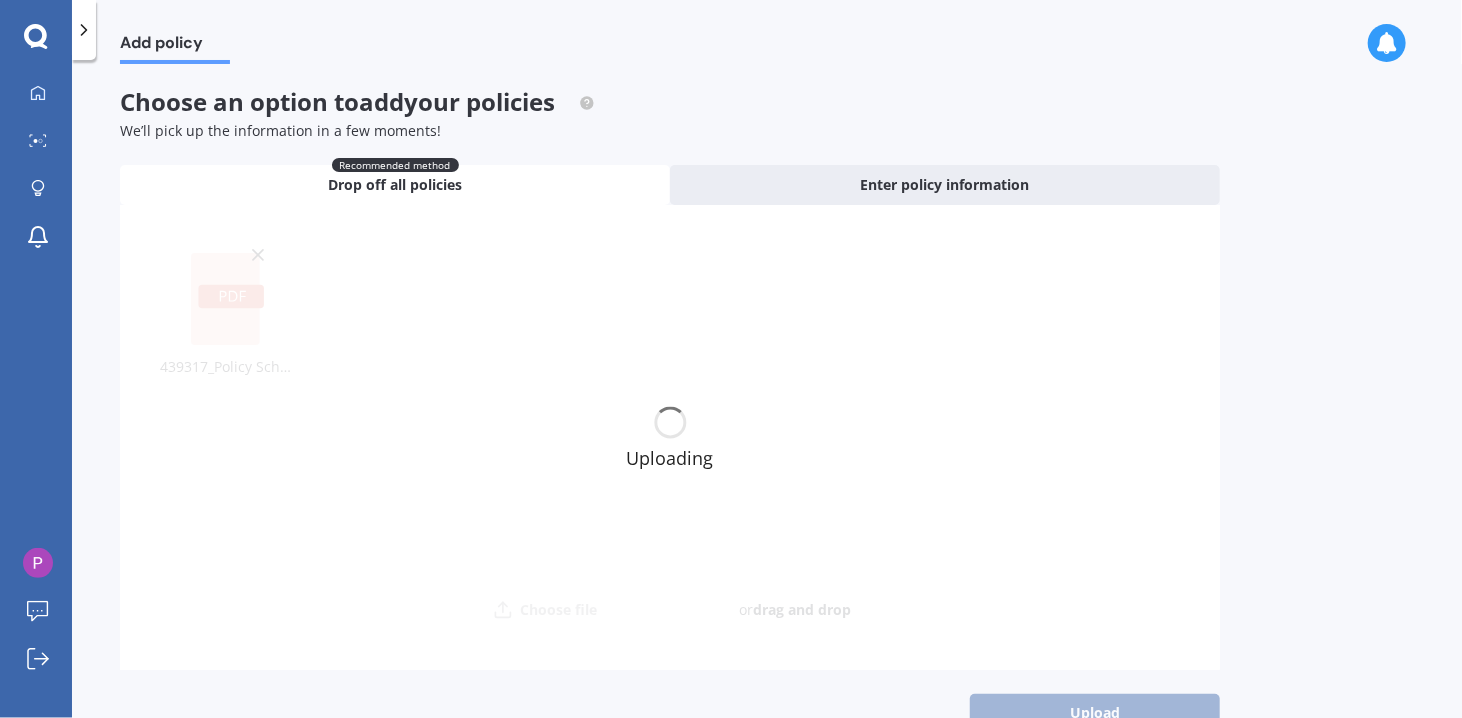 scroll, scrollTop: 0, scrollLeft: 0, axis: both 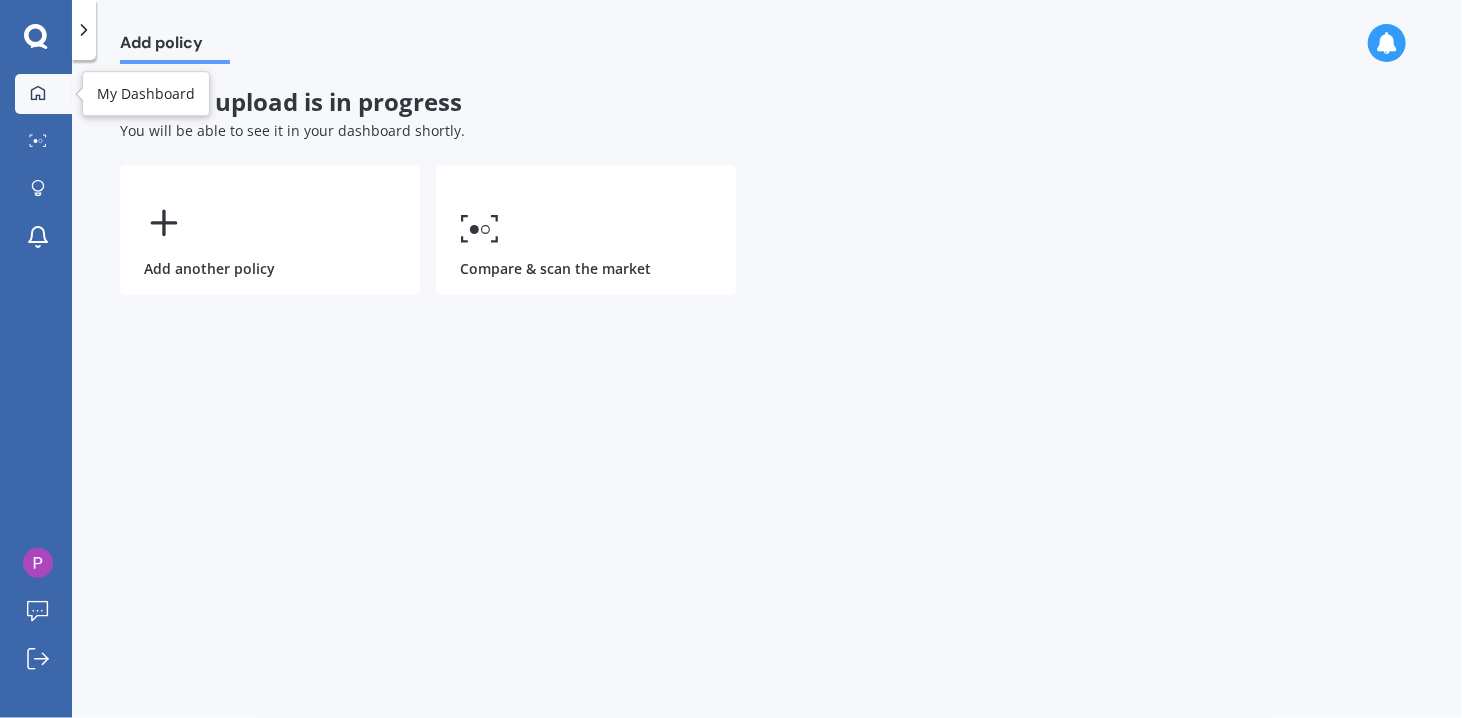 click 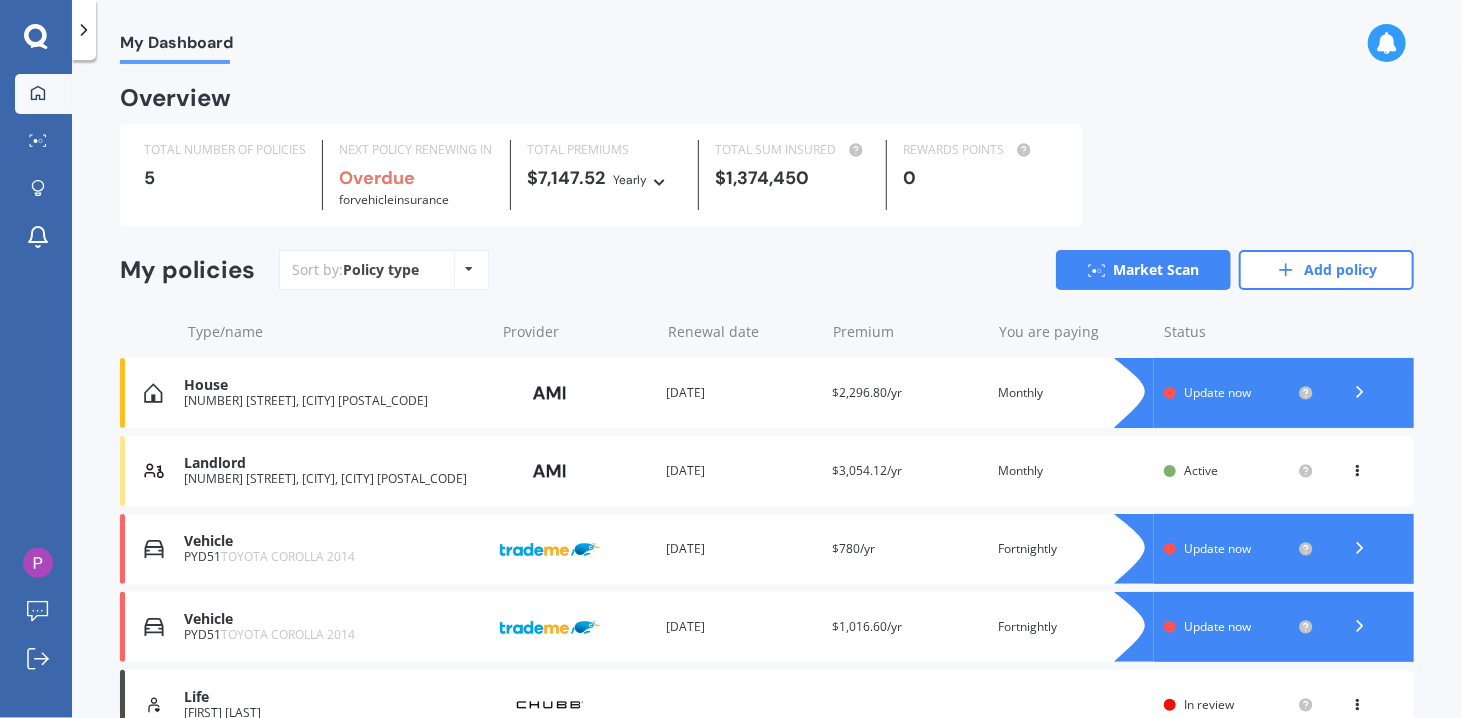 scroll, scrollTop: 107, scrollLeft: 0, axis: vertical 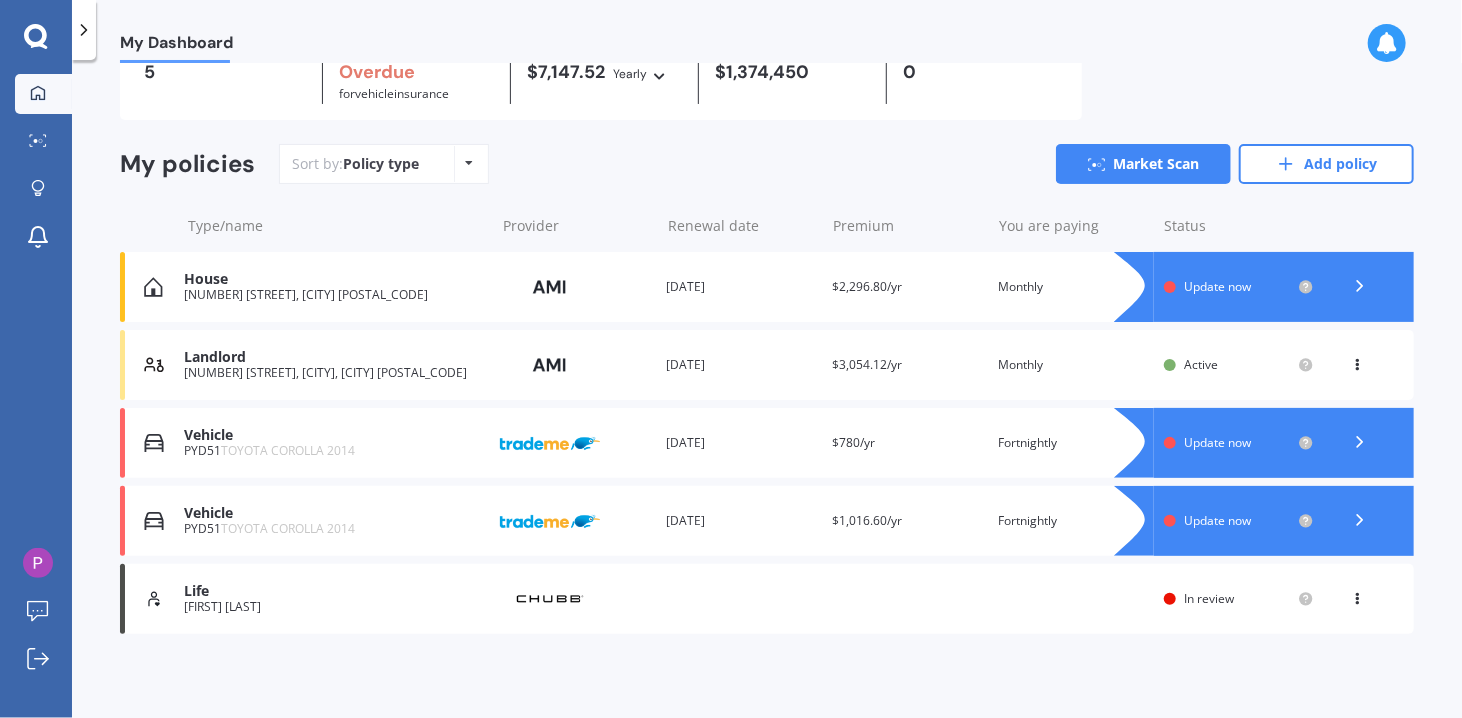 click at bounding box center (1387, 43) 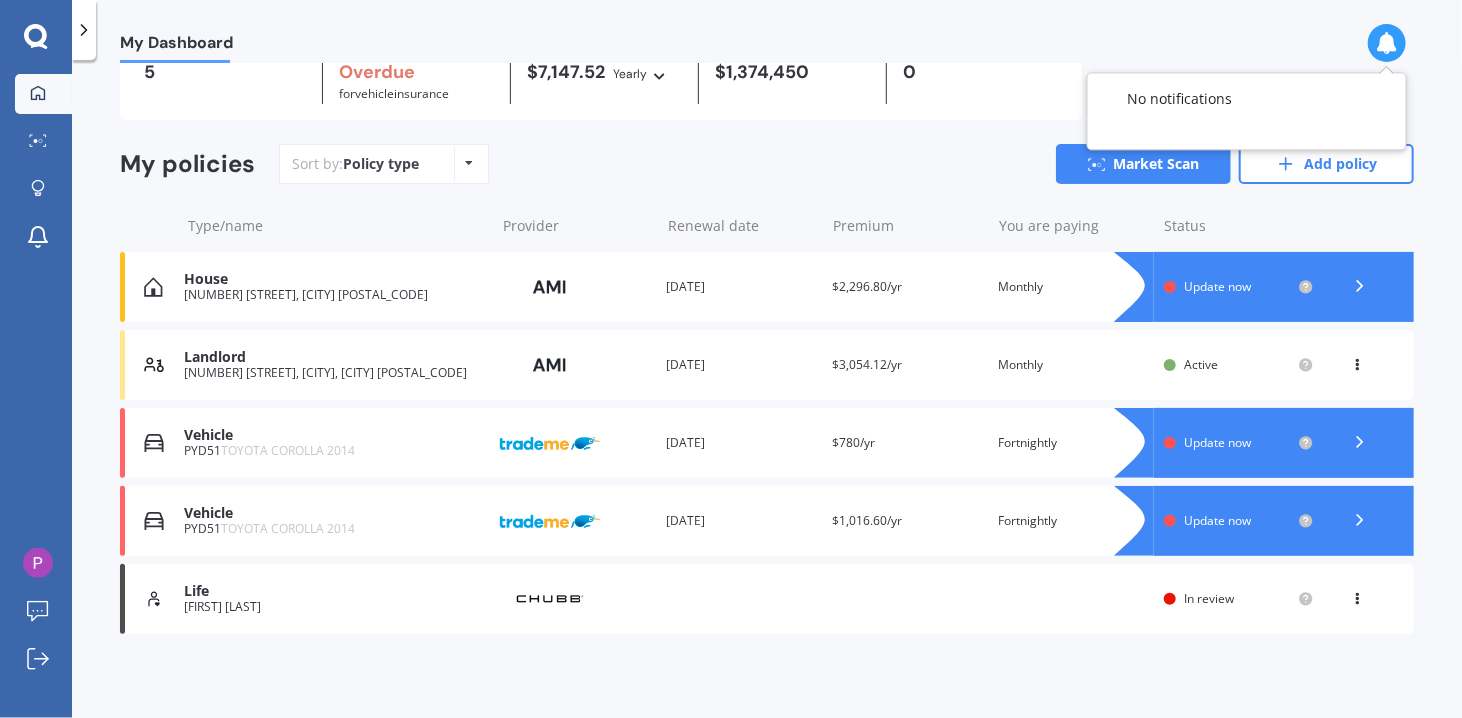 click on "My Dashboard" at bounding box center [767, 32] 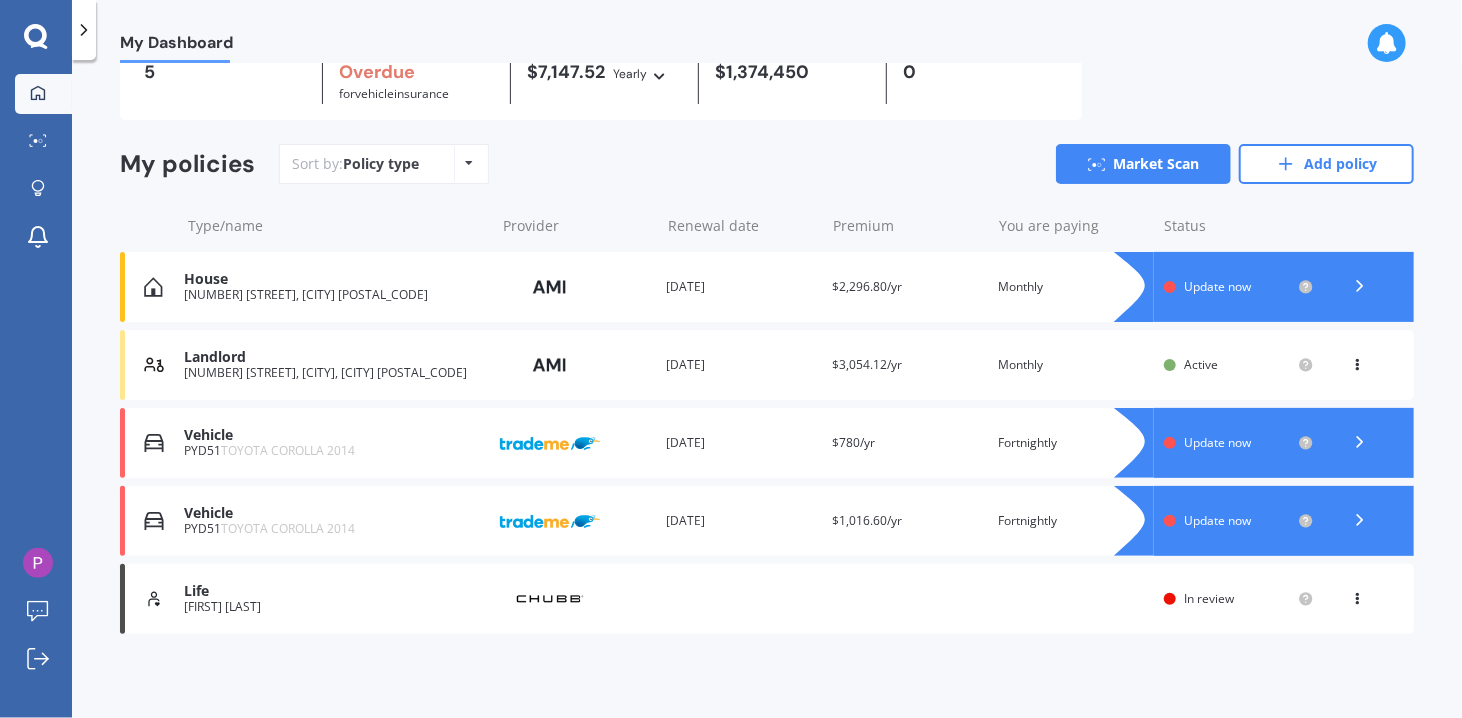 click on "Life [FIRST] [LAST] Provider Renewal date Premium You are paying Status In review View option View policy" at bounding box center (767, 599) 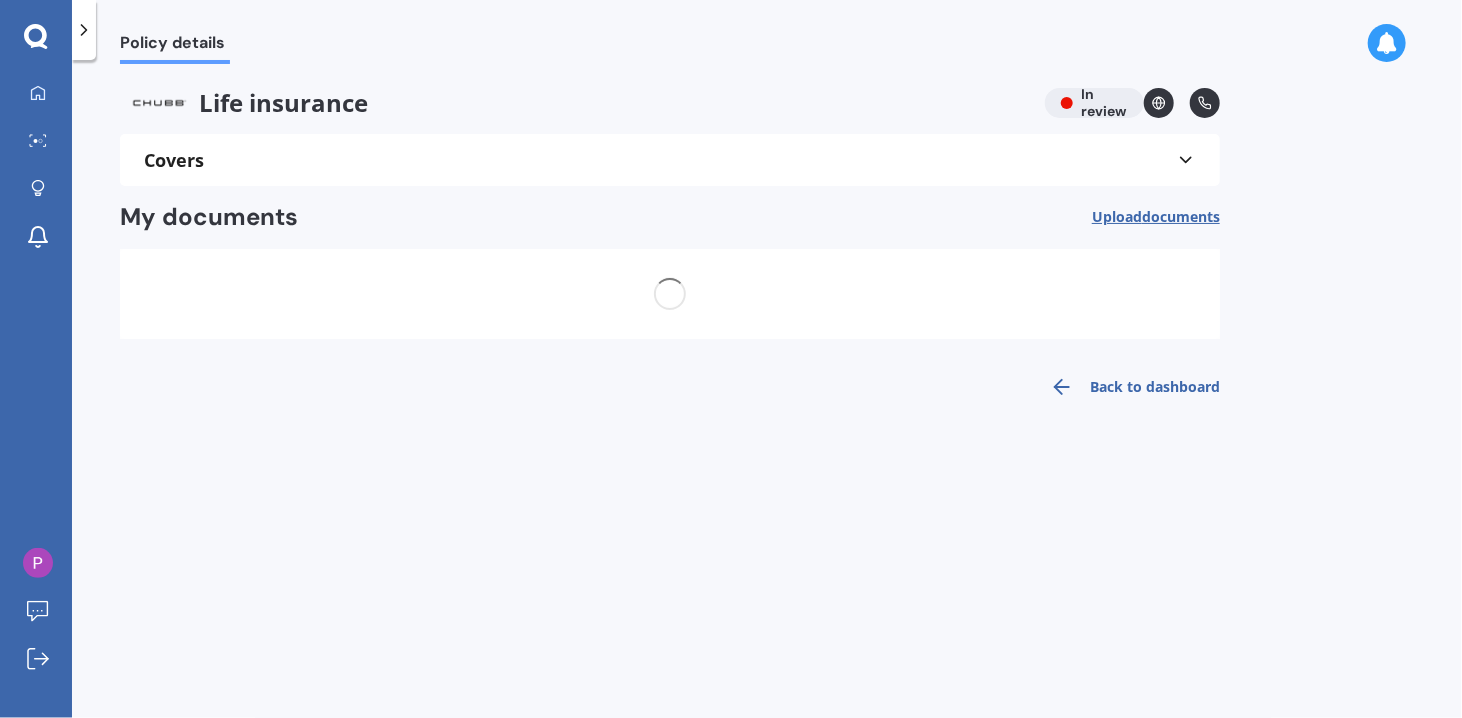 scroll, scrollTop: 0, scrollLeft: 0, axis: both 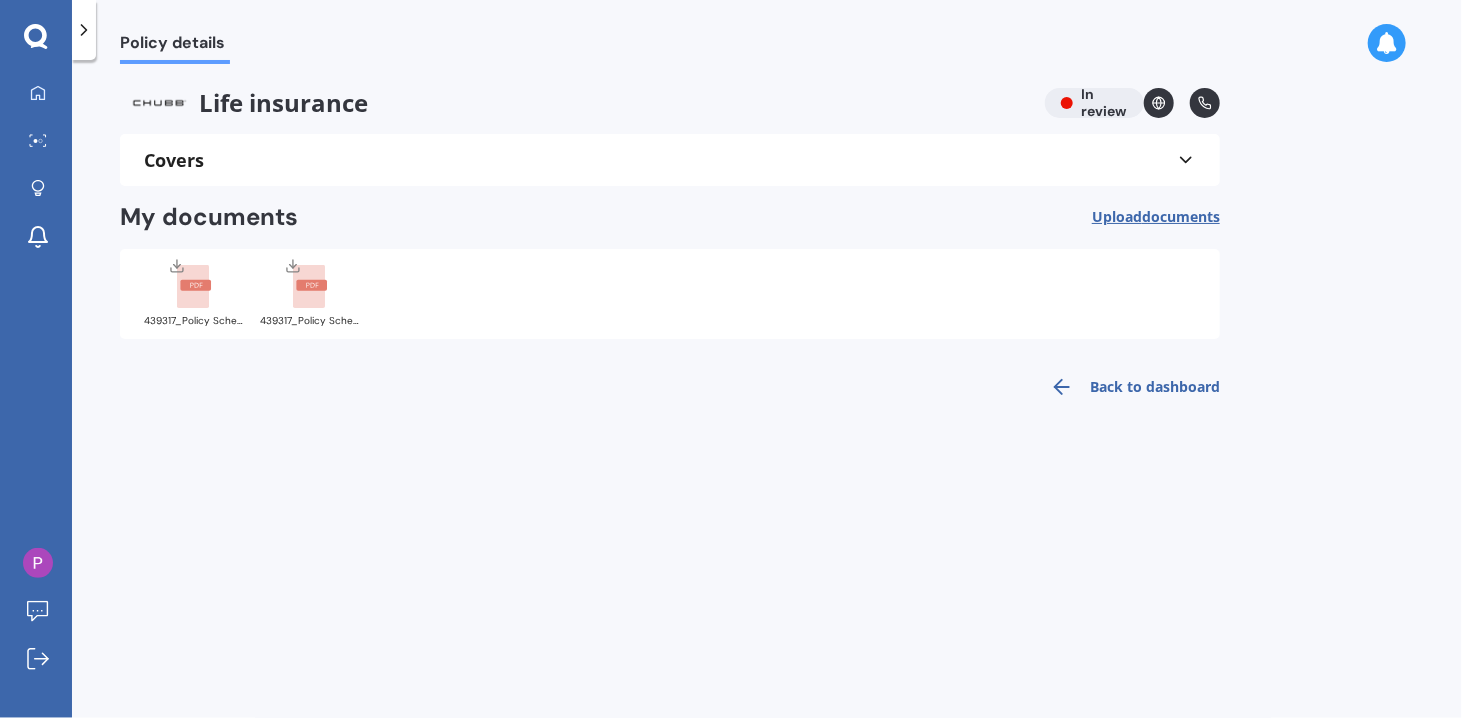 click 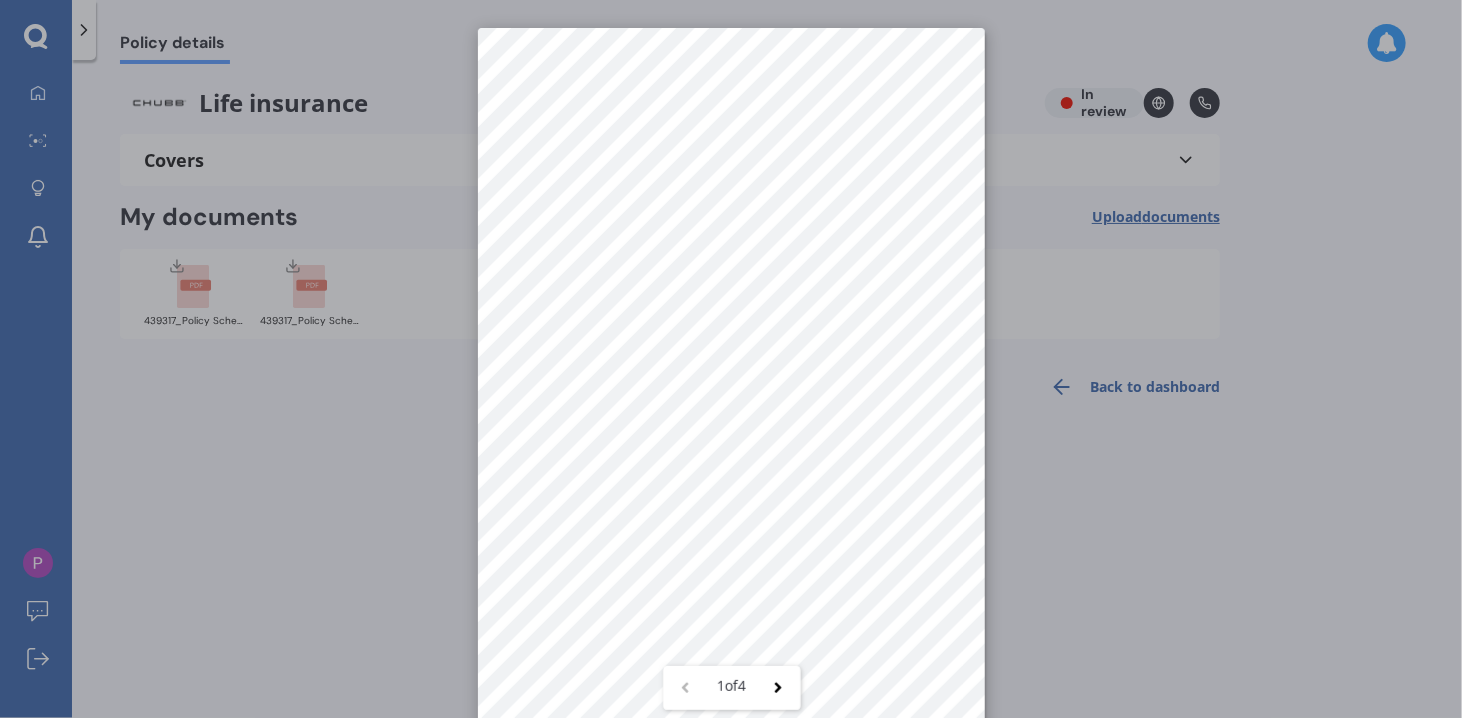 scroll, scrollTop: 28, scrollLeft: 0, axis: vertical 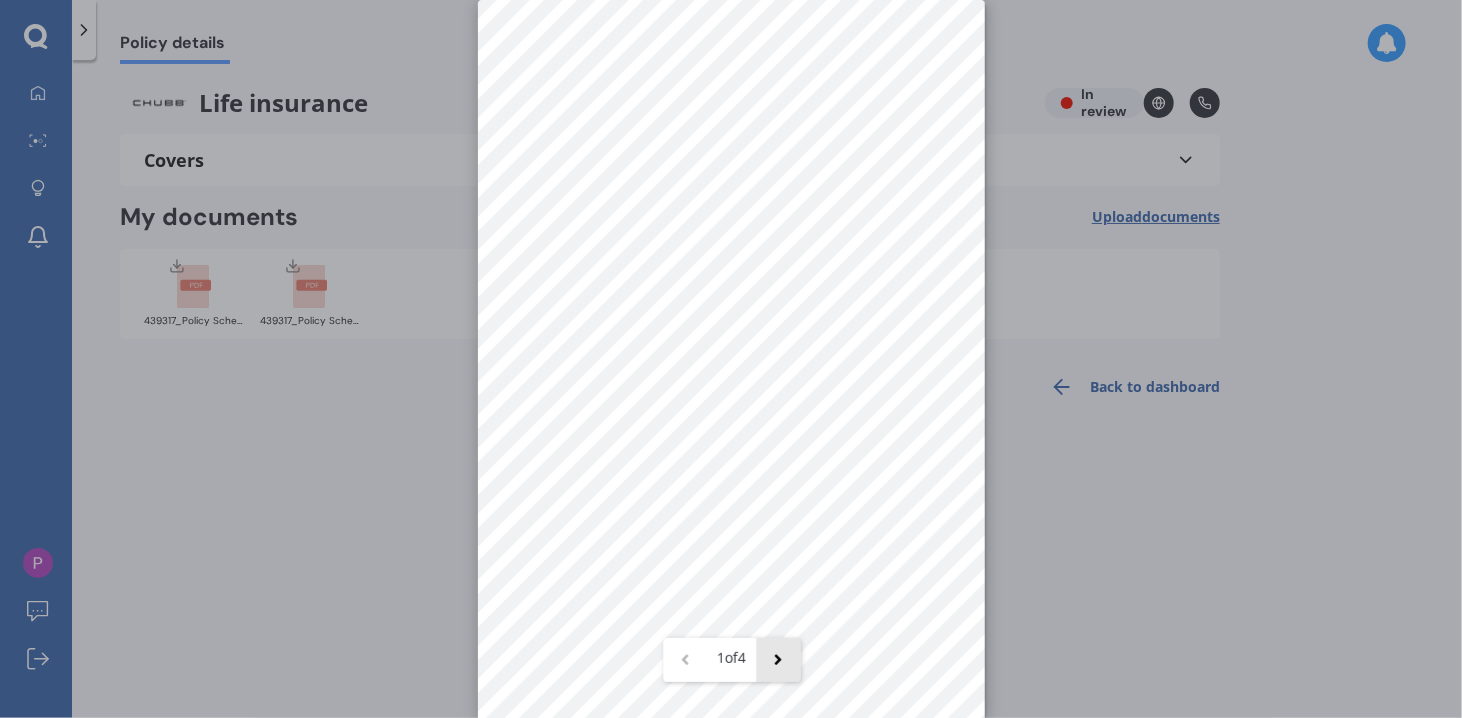 click at bounding box center (778, 660) 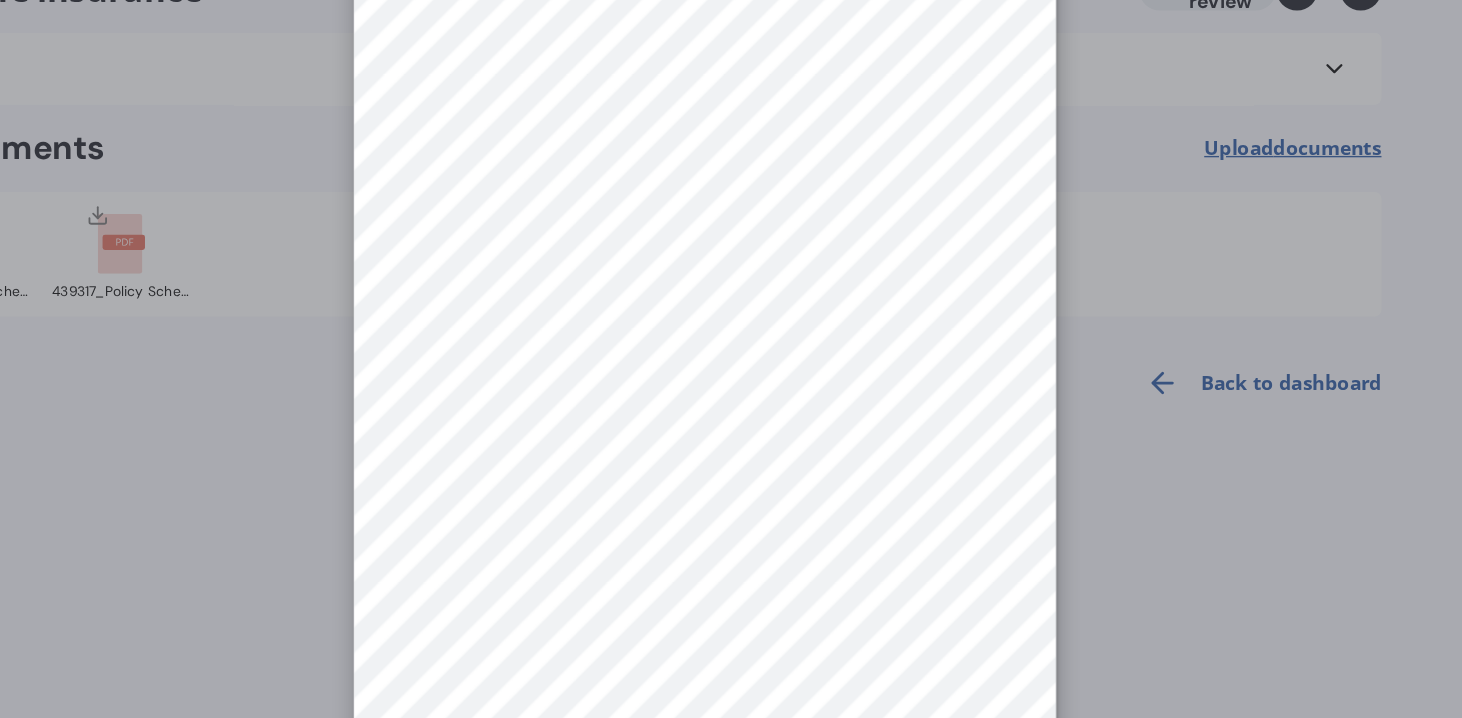scroll, scrollTop: 28, scrollLeft: 0, axis: vertical 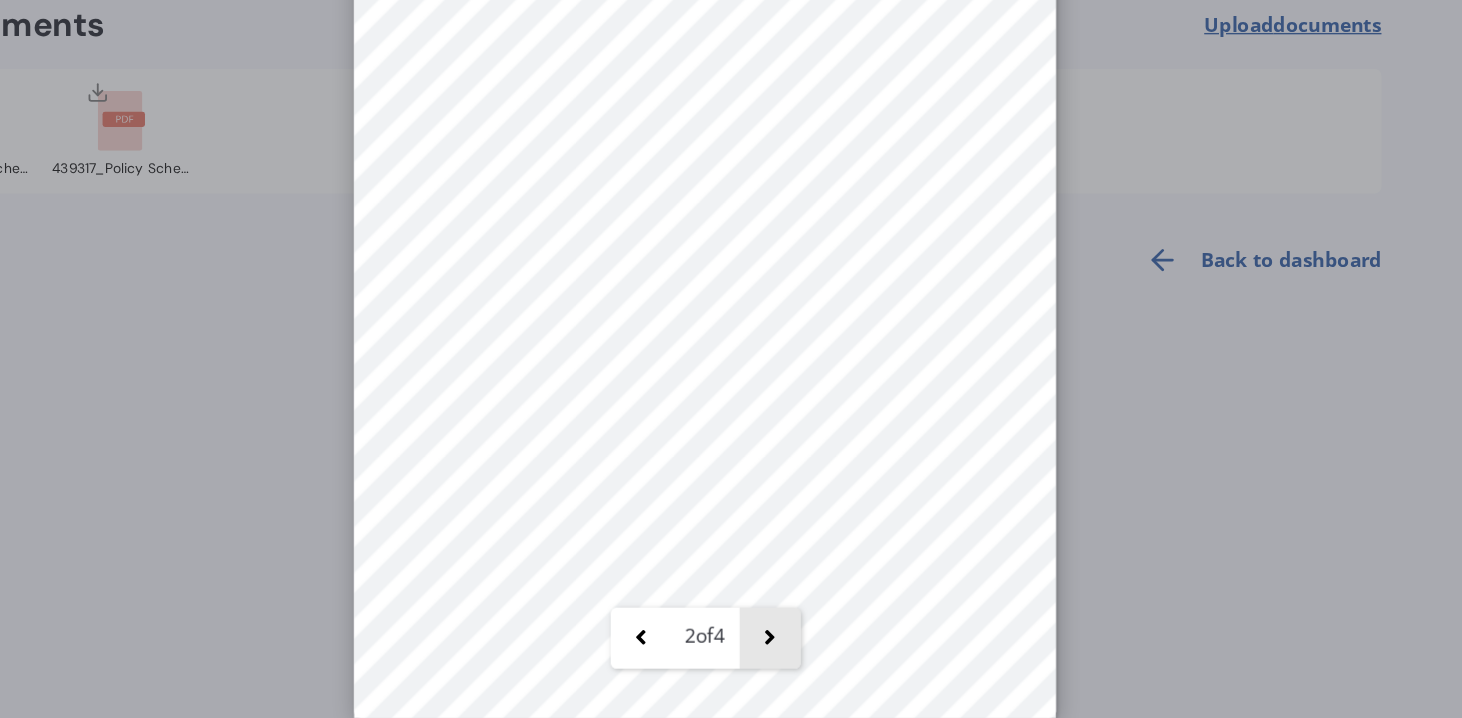 click at bounding box center (778, 660) 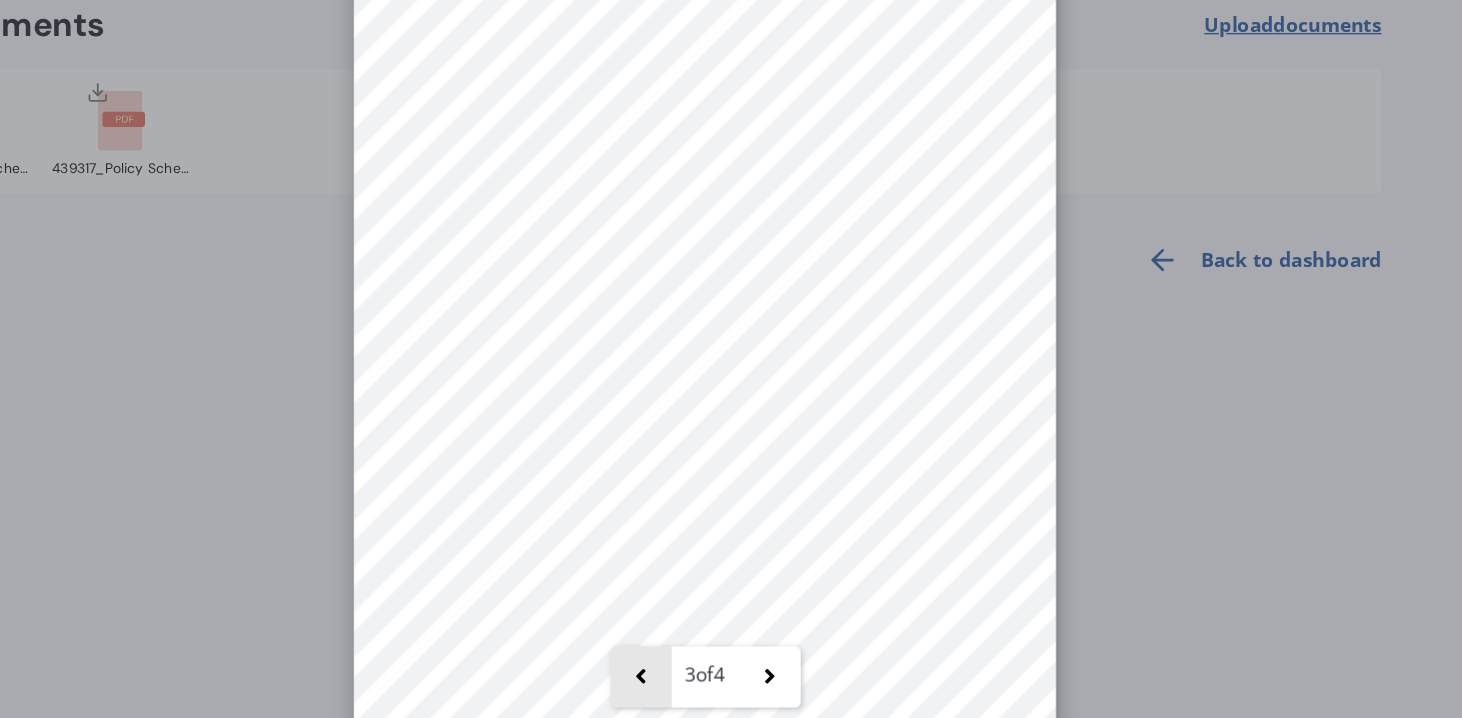 click at bounding box center [685, 688] 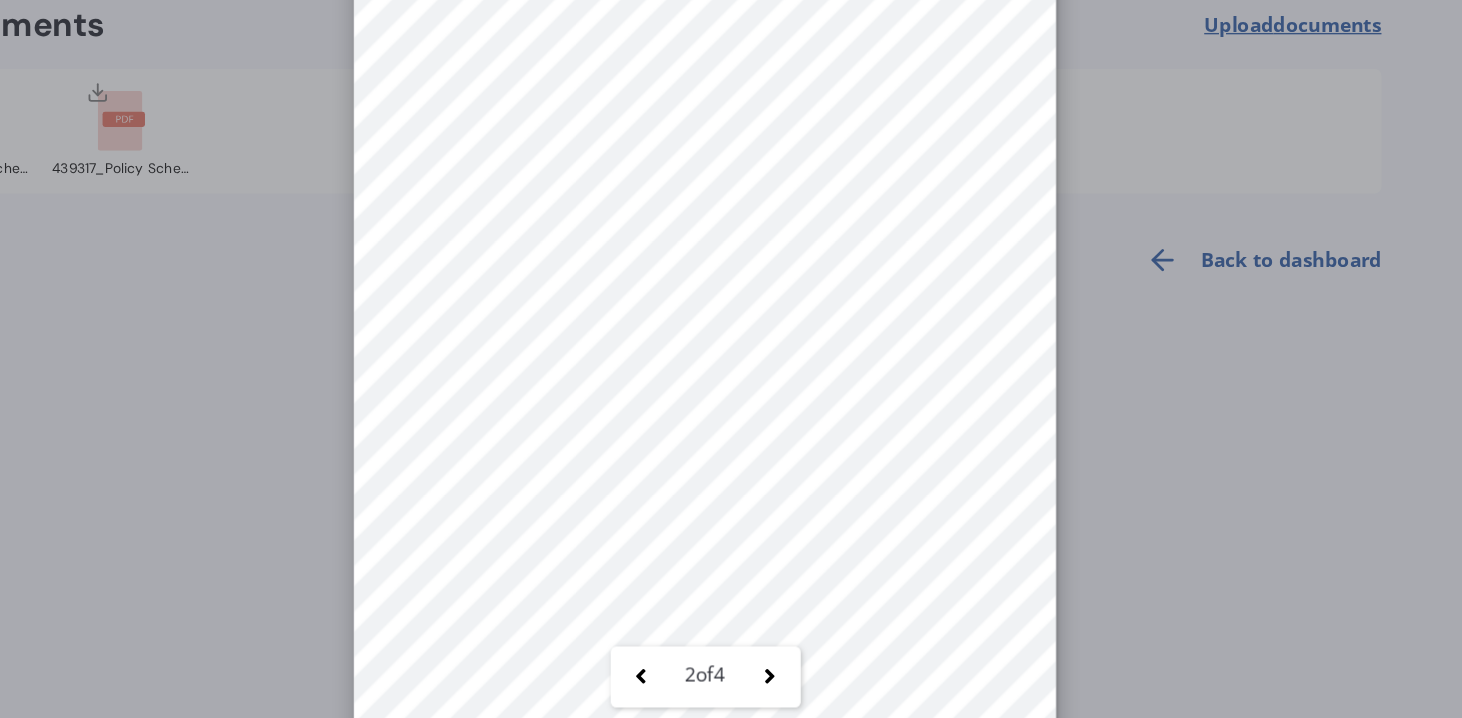 click on "2  of  4" at bounding box center (731, 359) 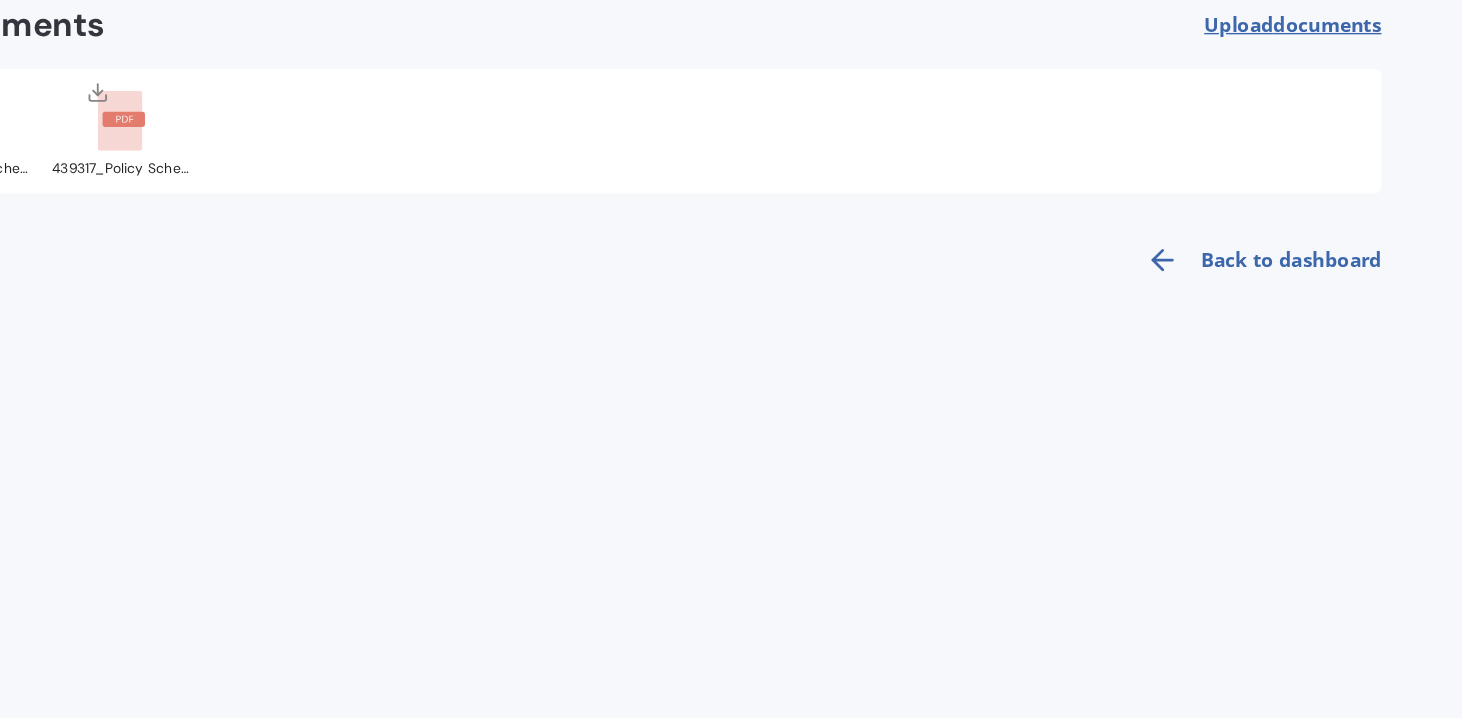 click on "Back to dashboard" at bounding box center [1129, 387] 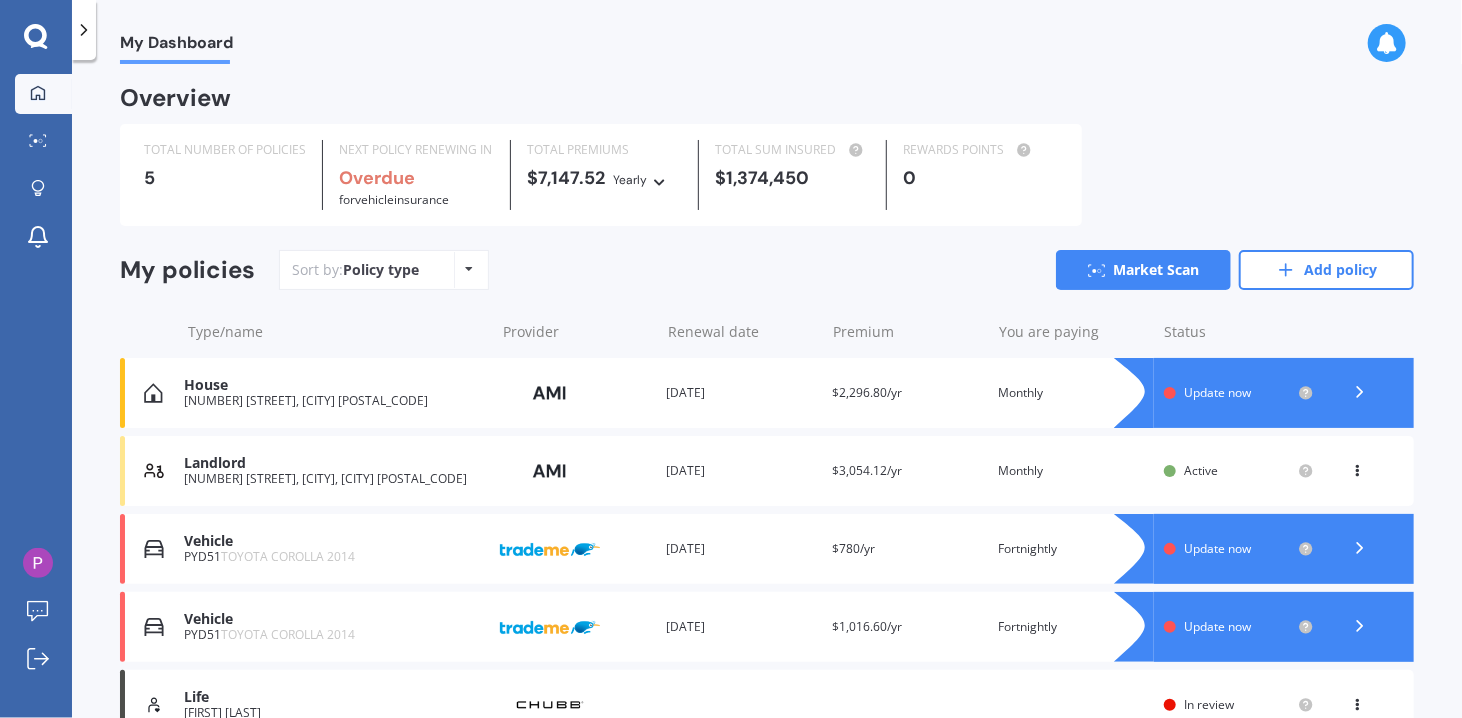 scroll, scrollTop: 107, scrollLeft: 0, axis: vertical 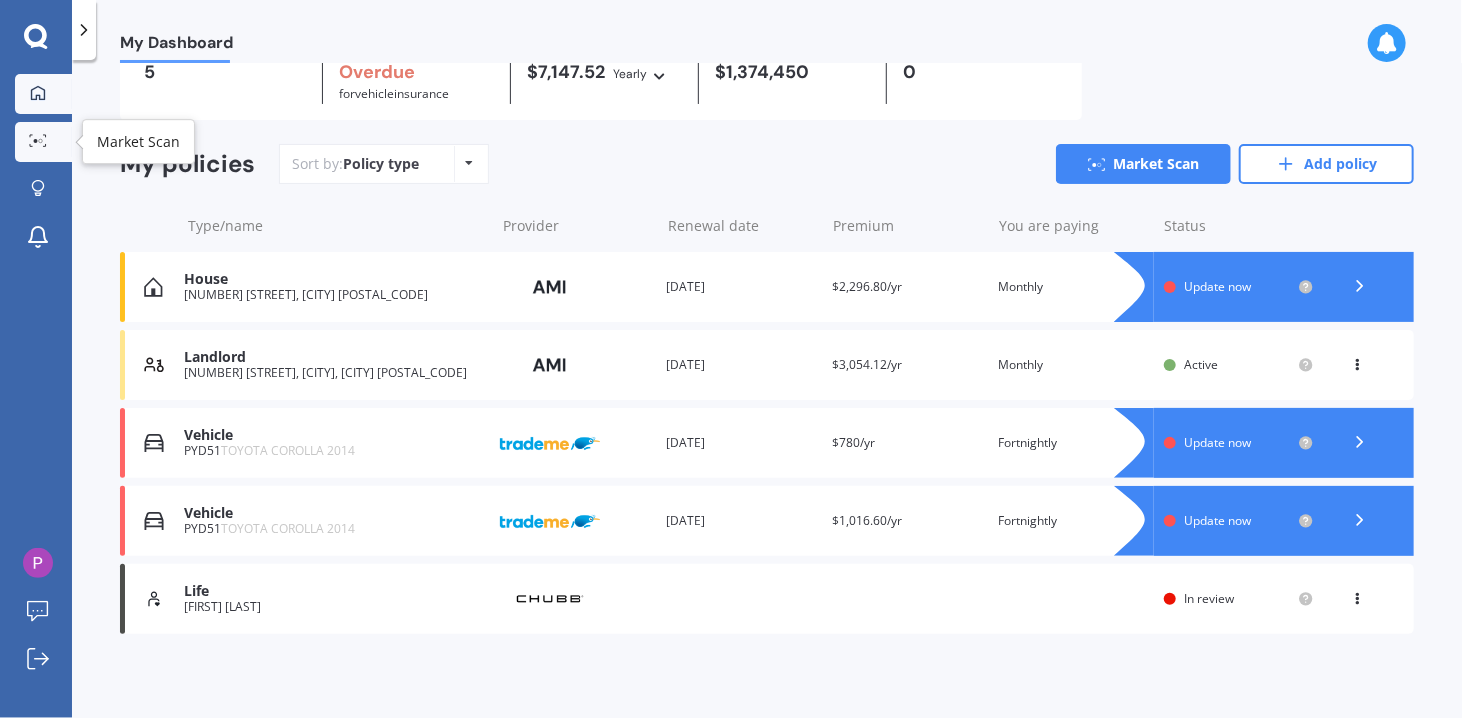 click 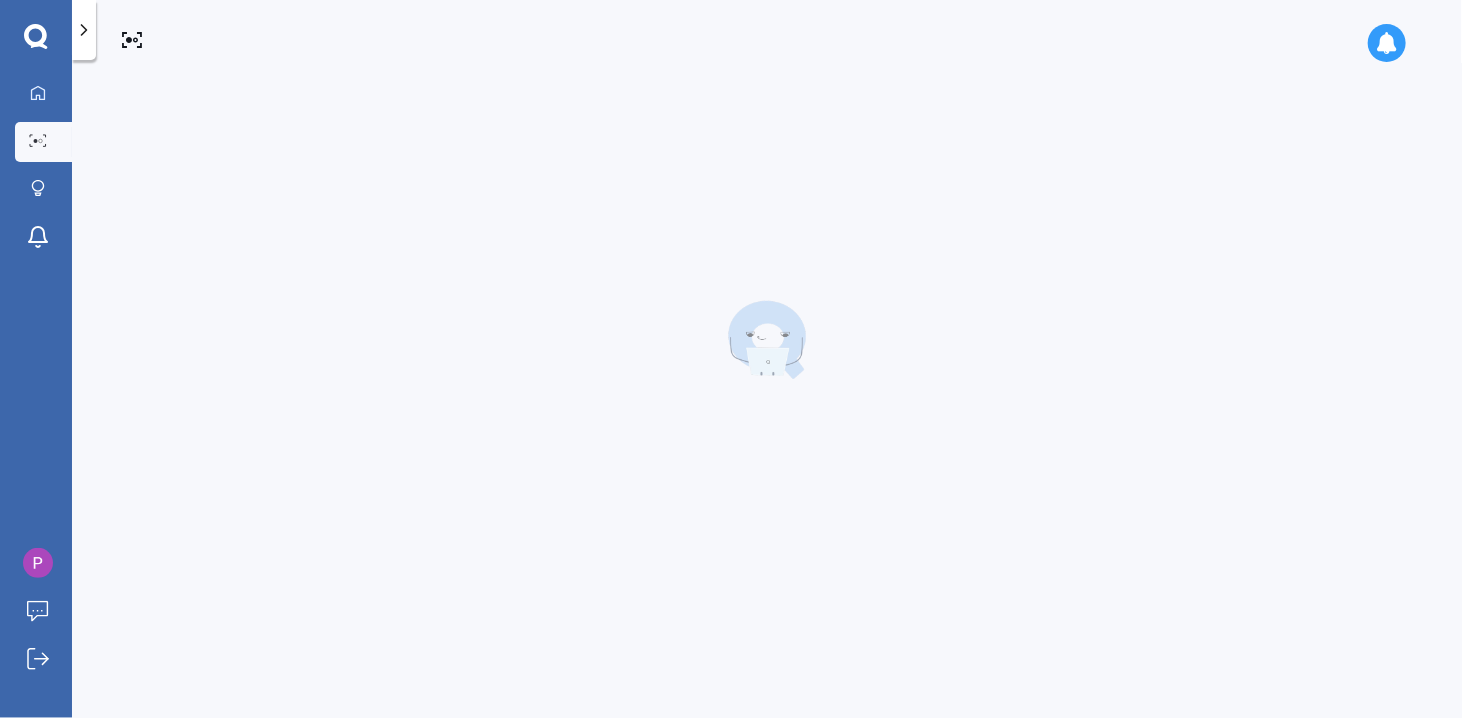 scroll, scrollTop: 0, scrollLeft: 0, axis: both 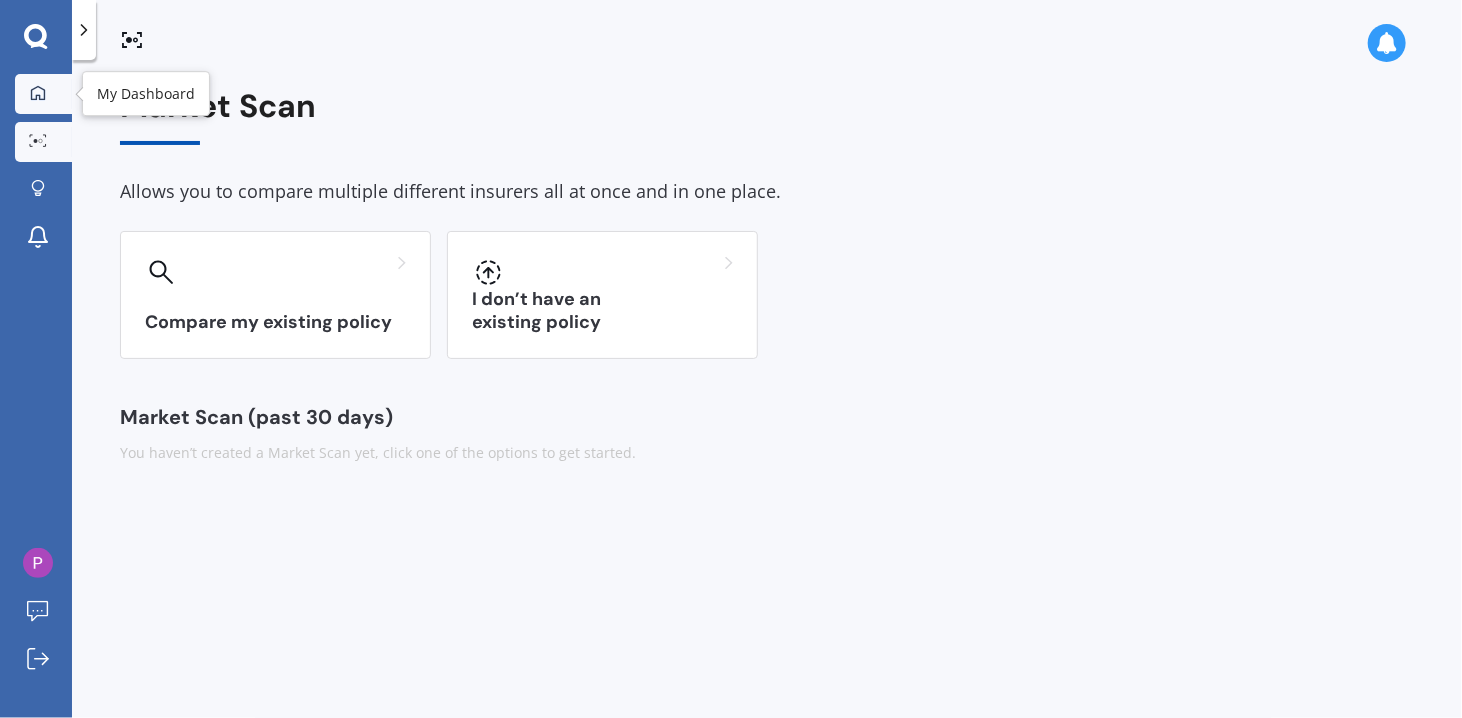 click on "My Dashboard" at bounding box center (43, 94) 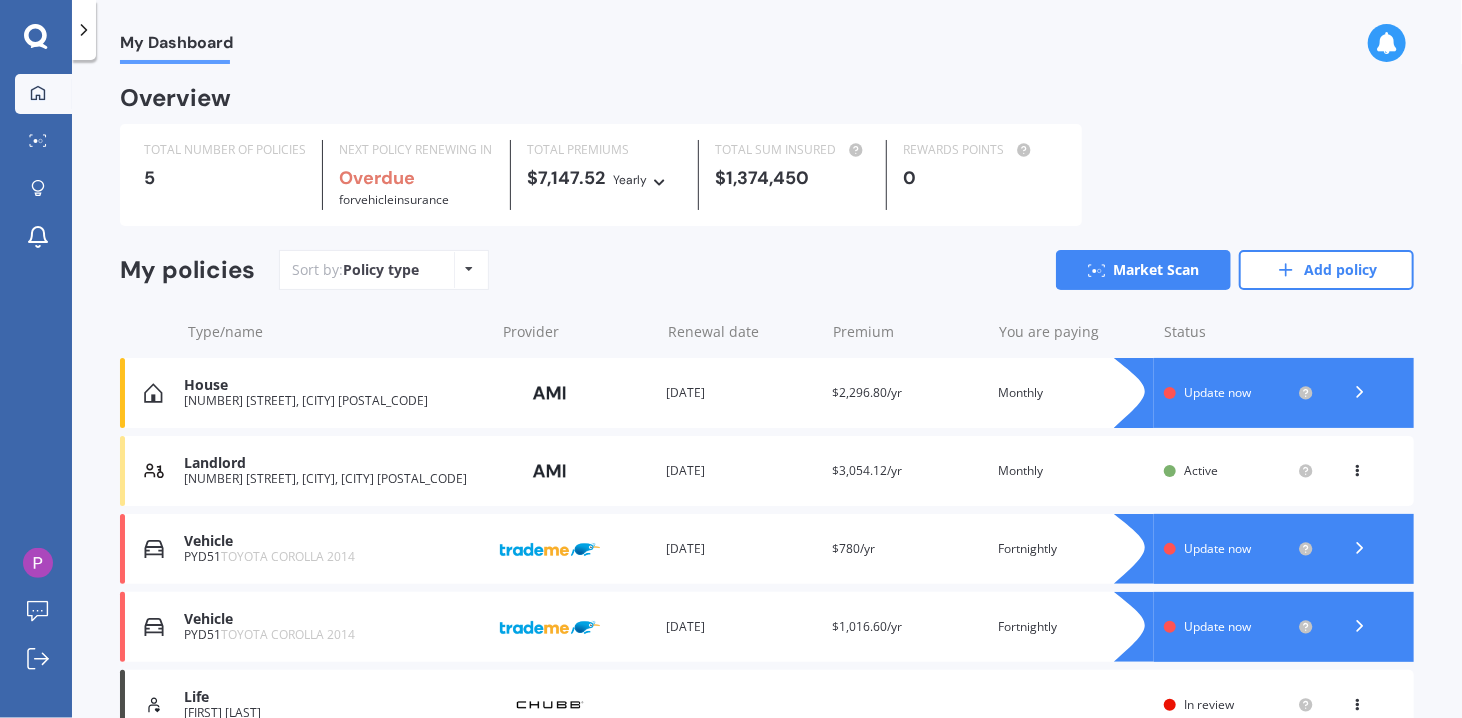 scroll, scrollTop: 107, scrollLeft: 0, axis: vertical 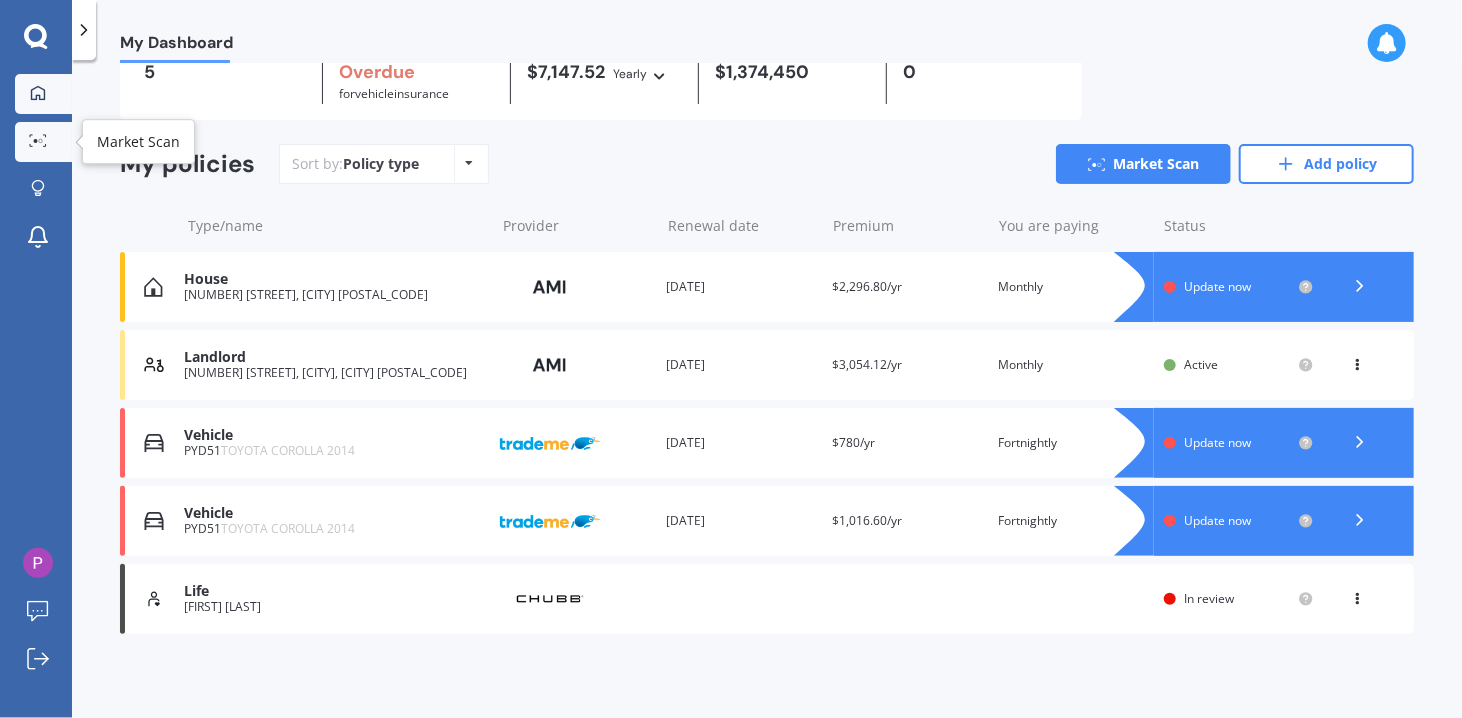 click 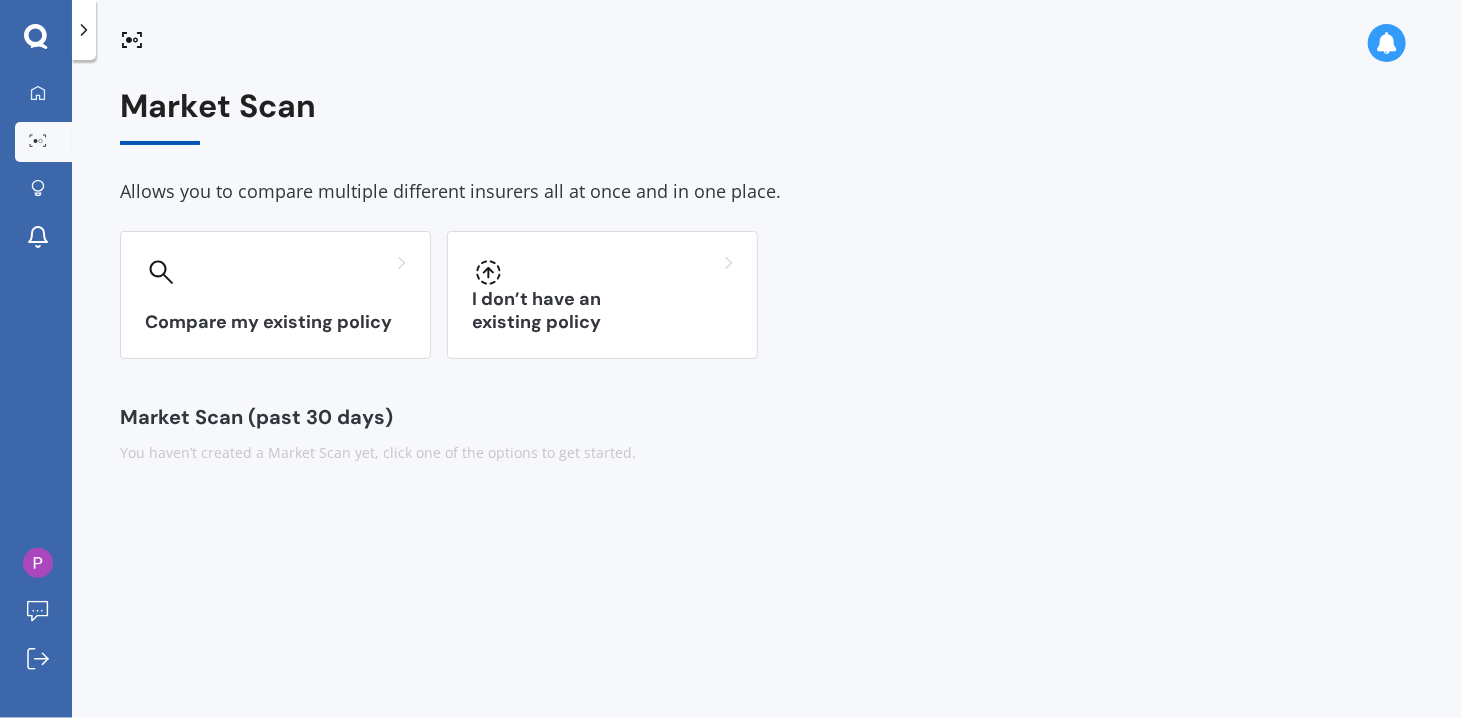 scroll, scrollTop: 0, scrollLeft: 0, axis: both 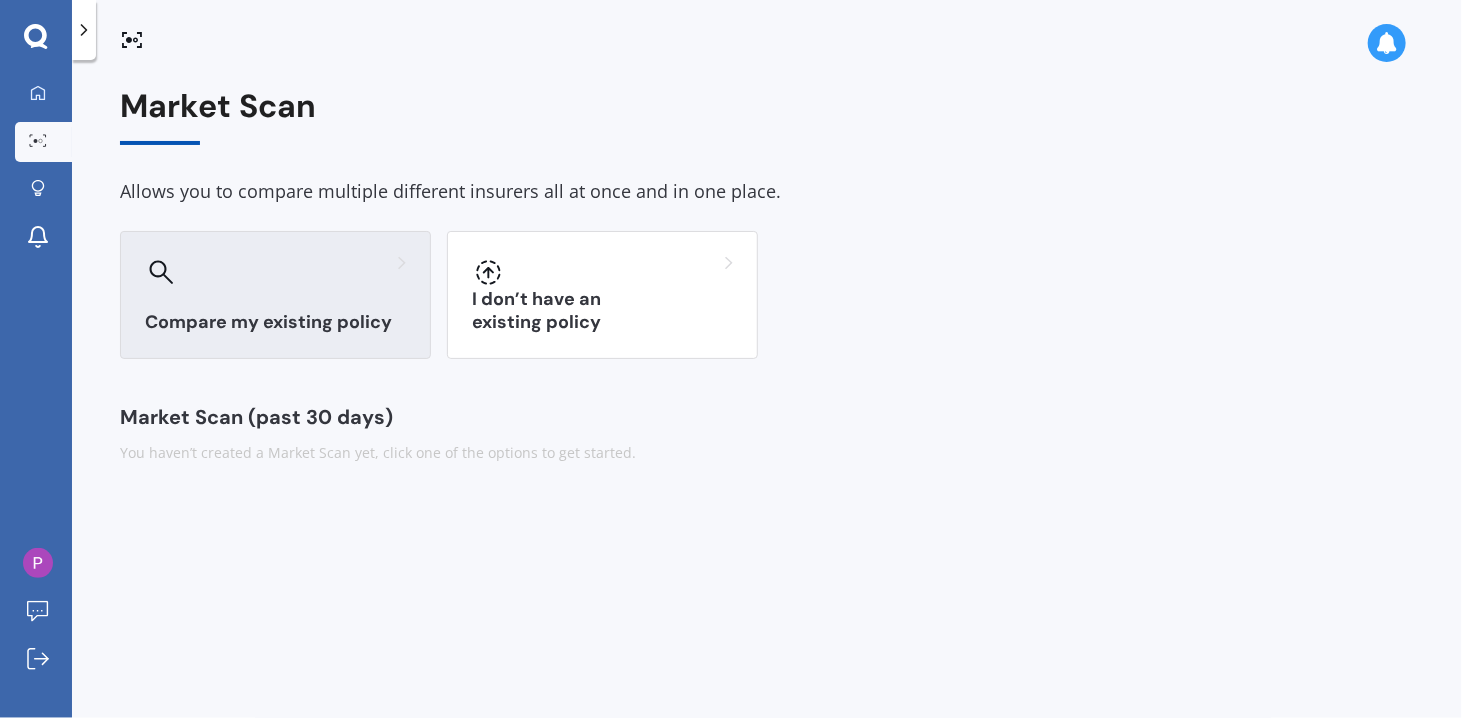 click at bounding box center (275, 272) 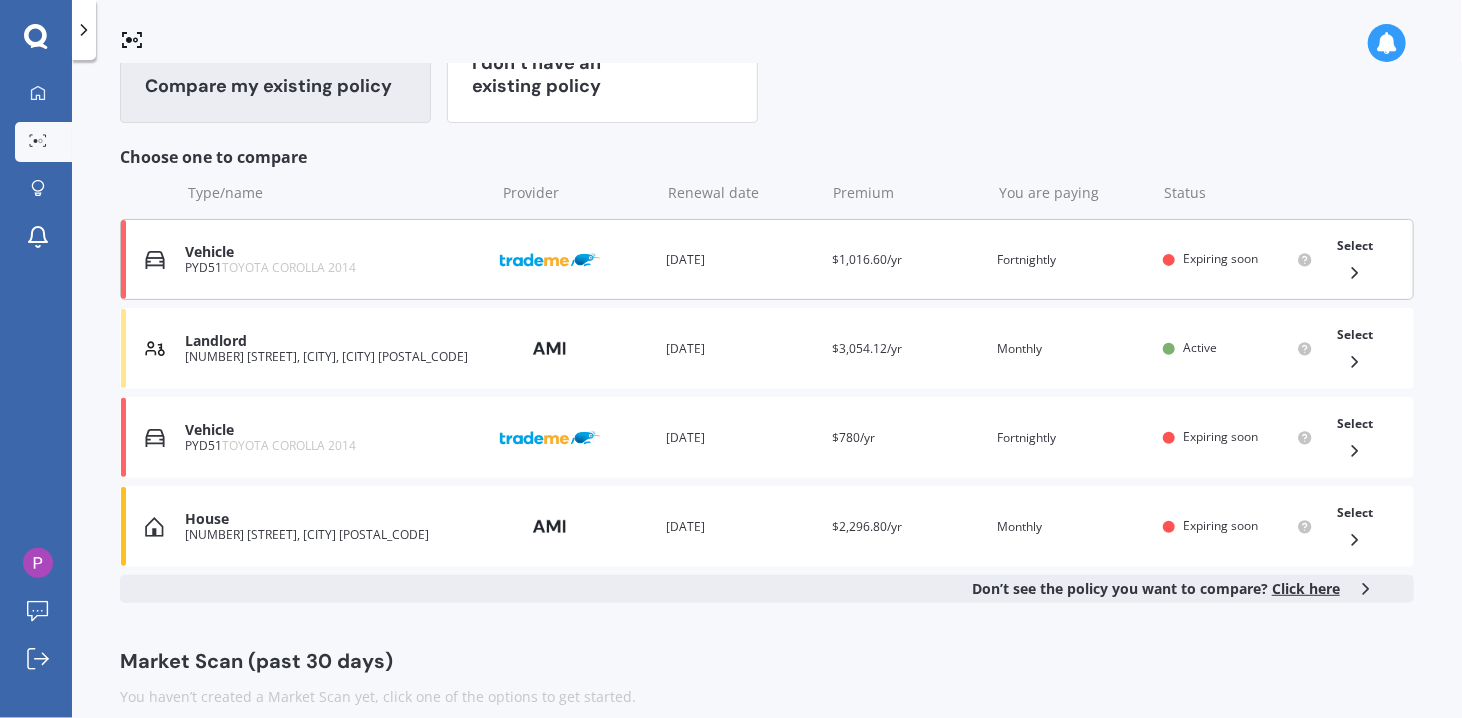 scroll, scrollTop: 259, scrollLeft: 0, axis: vertical 